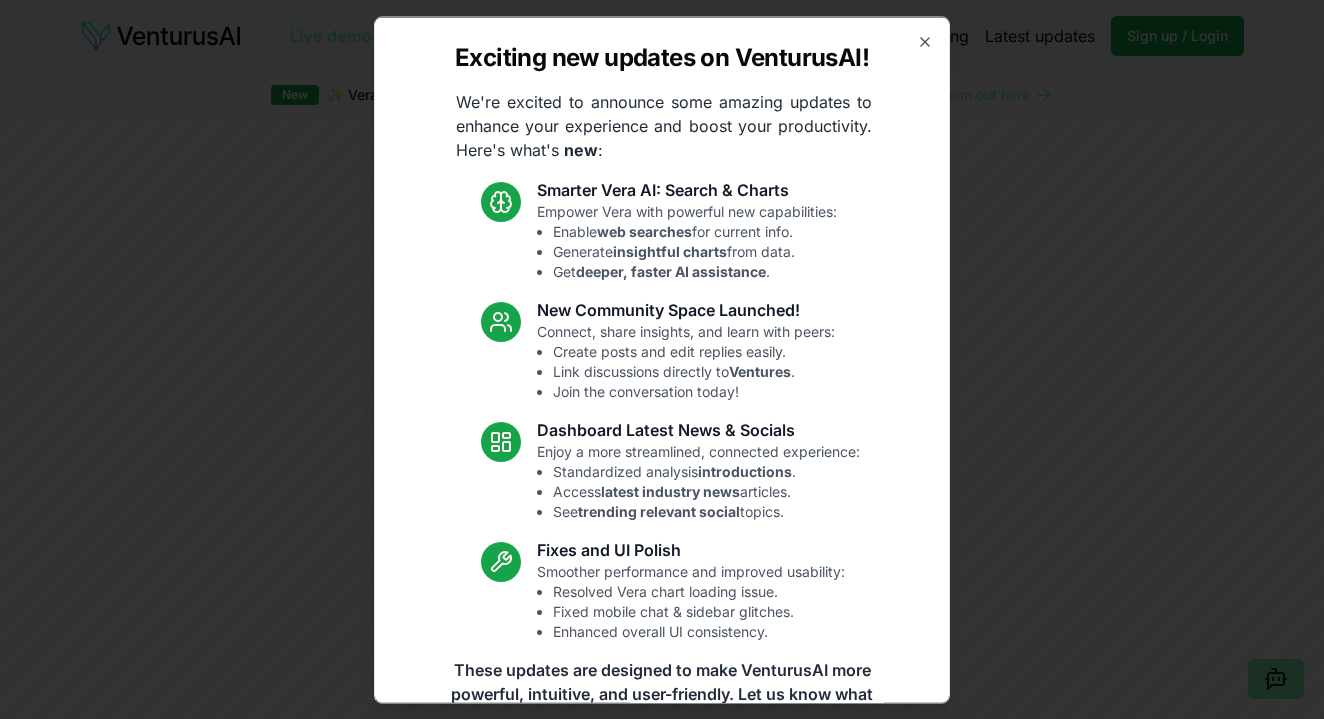 scroll, scrollTop: 0, scrollLeft: 0, axis: both 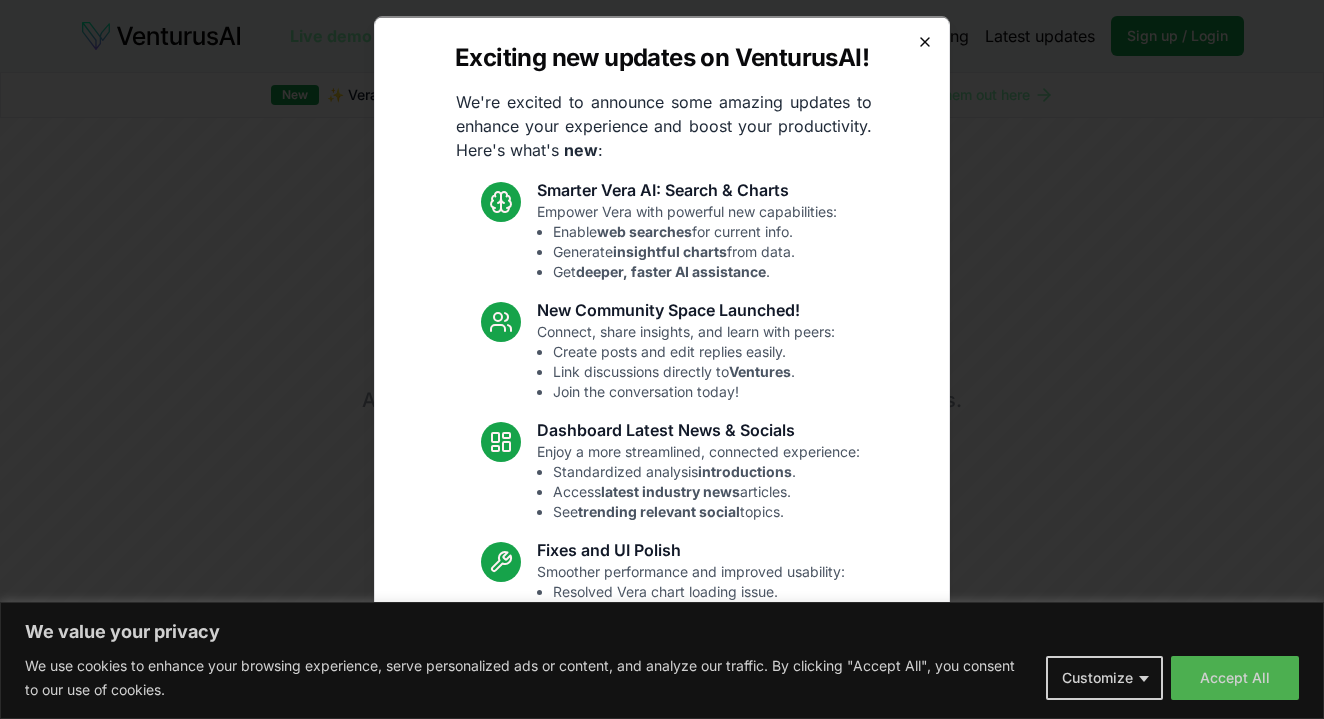 click 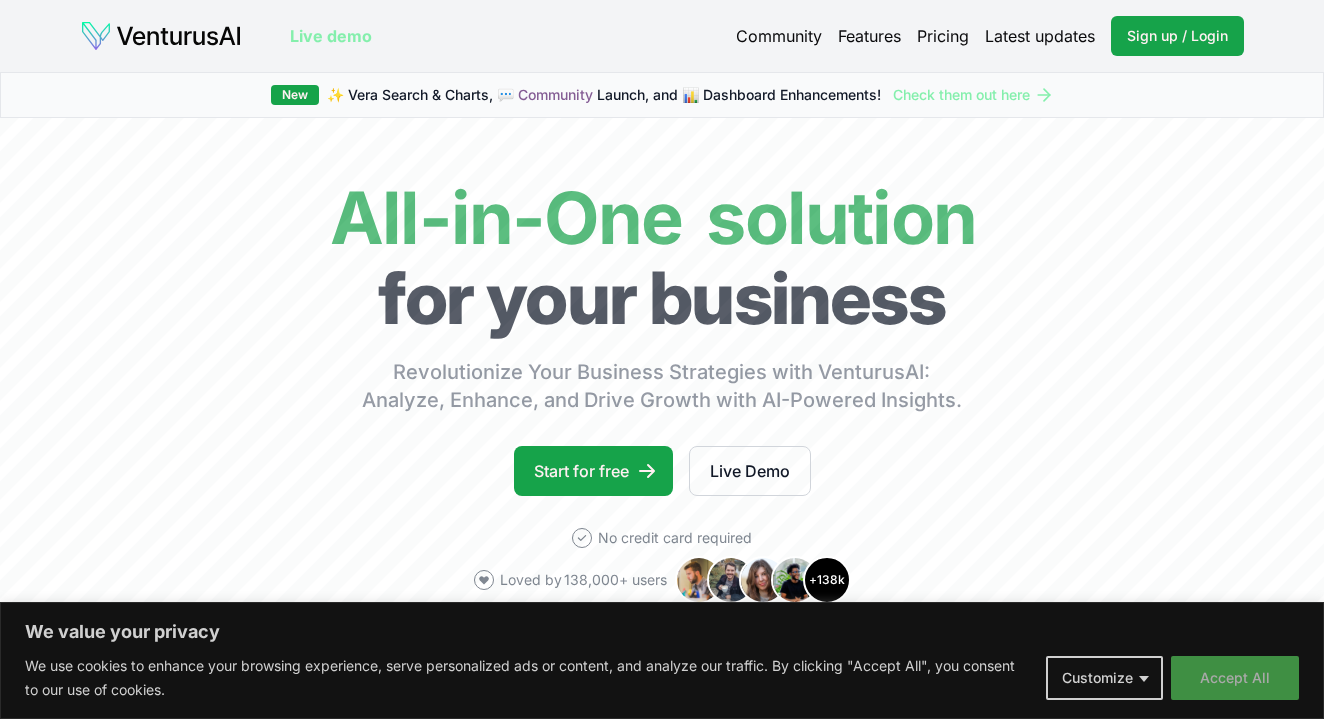 click on "Accept All" at bounding box center (1235, 678) 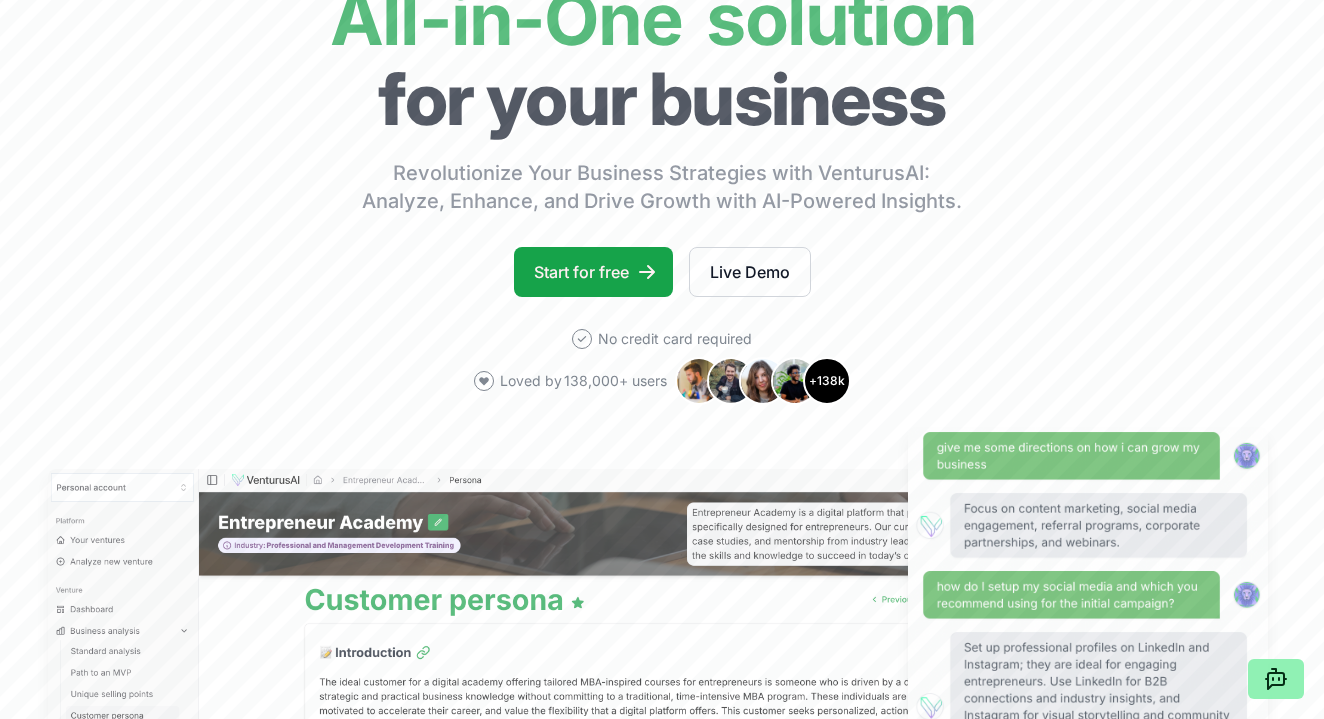scroll, scrollTop: 207, scrollLeft: 0, axis: vertical 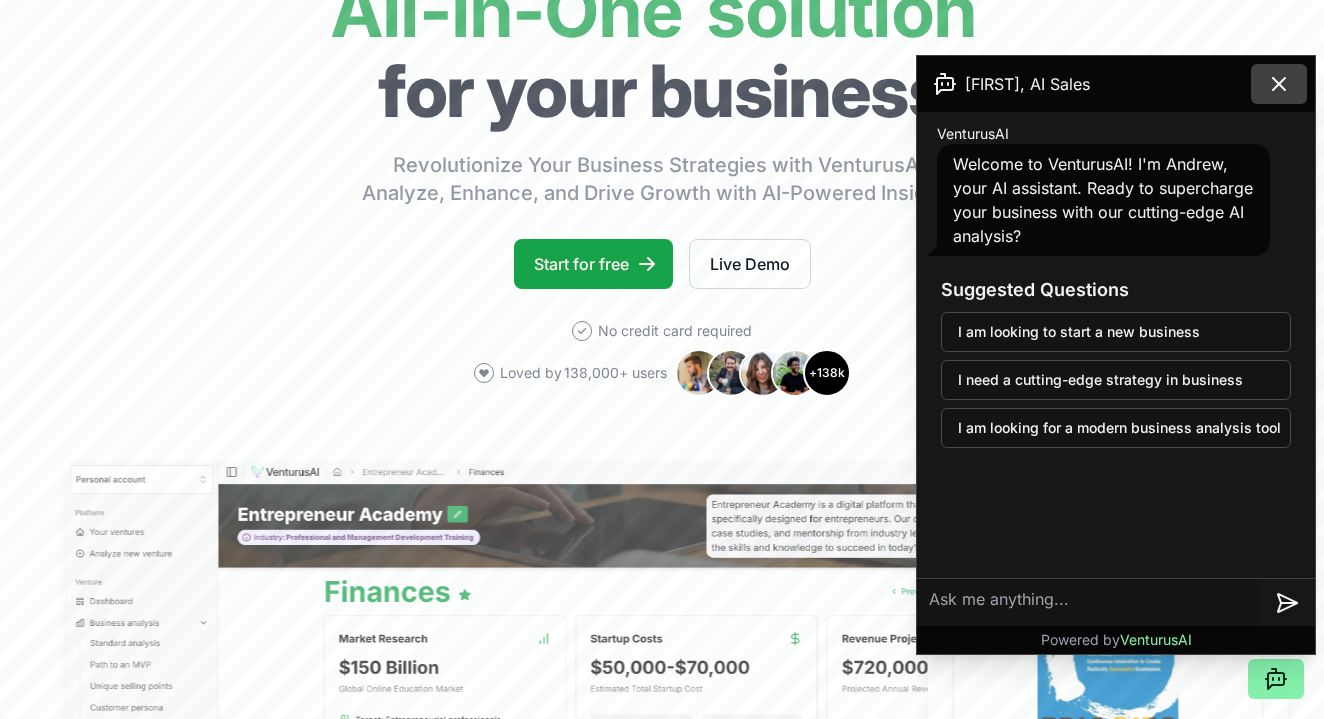 click at bounding box center (1279, 84) 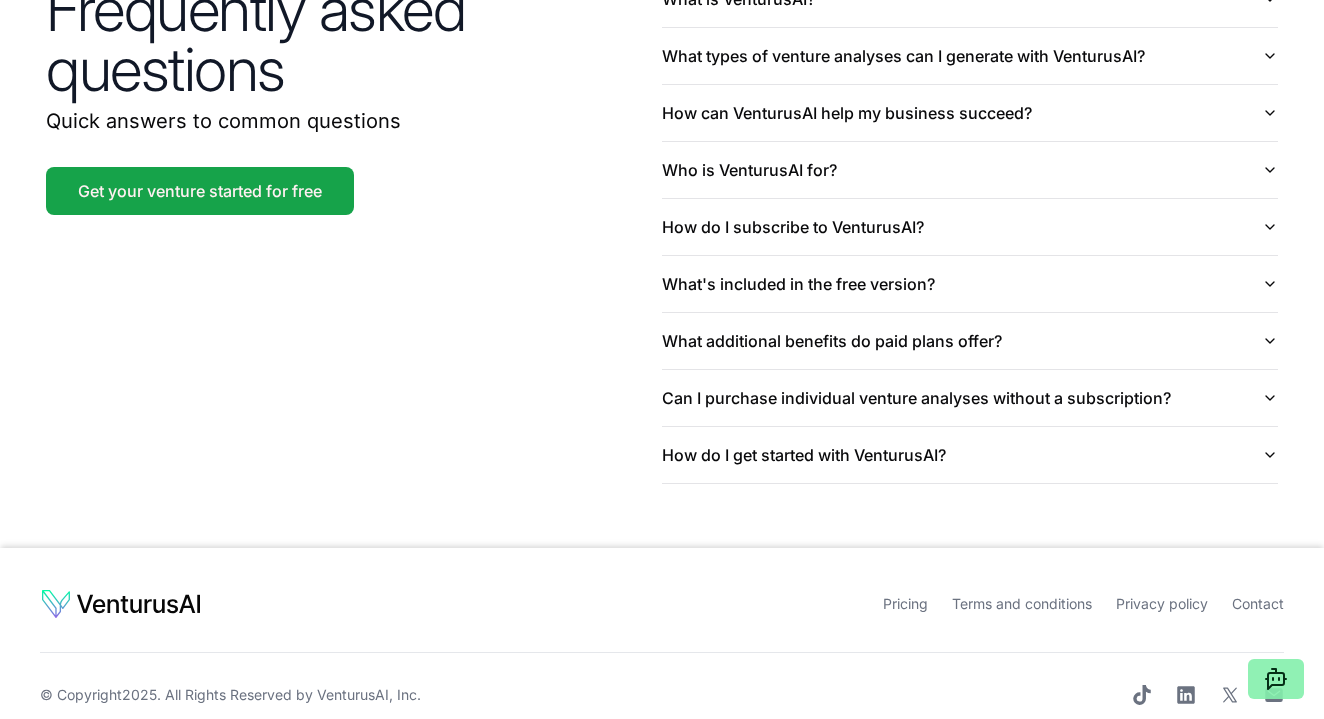 scroll, scrollTop: 4832, scrollLeft: 0, axis: vertical 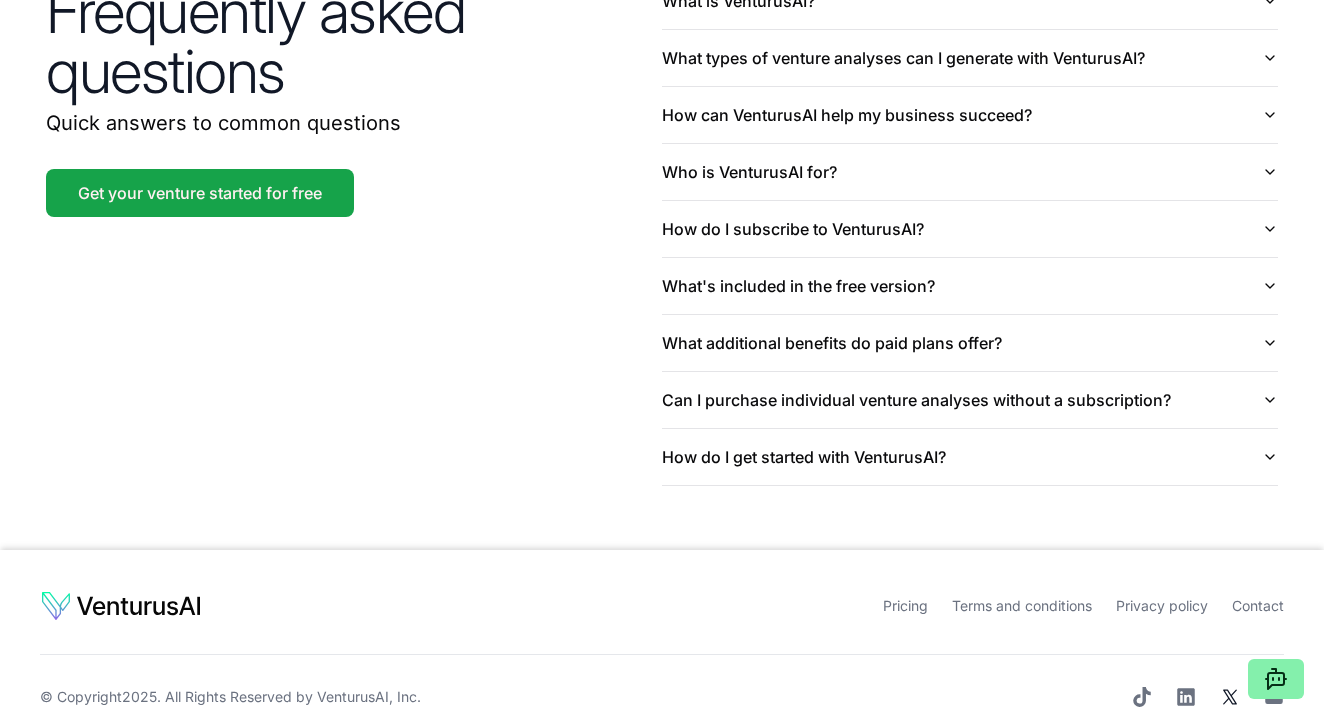 click 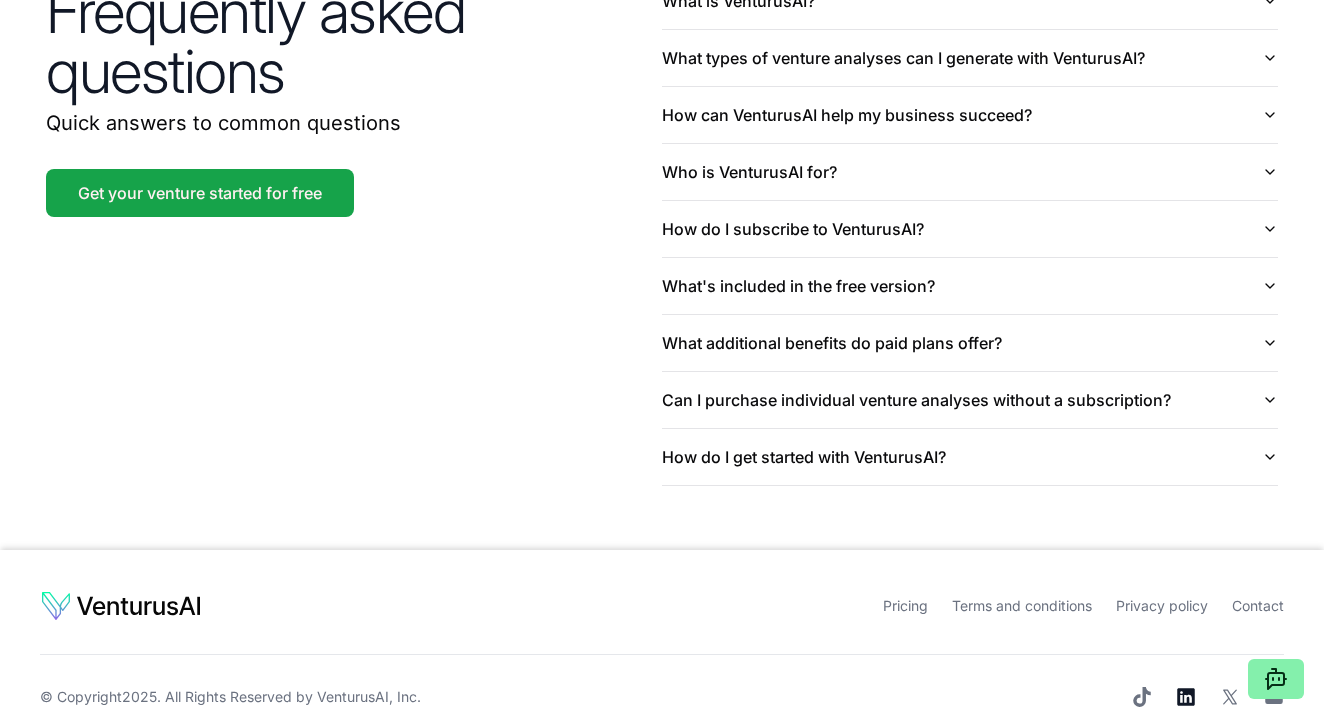 click 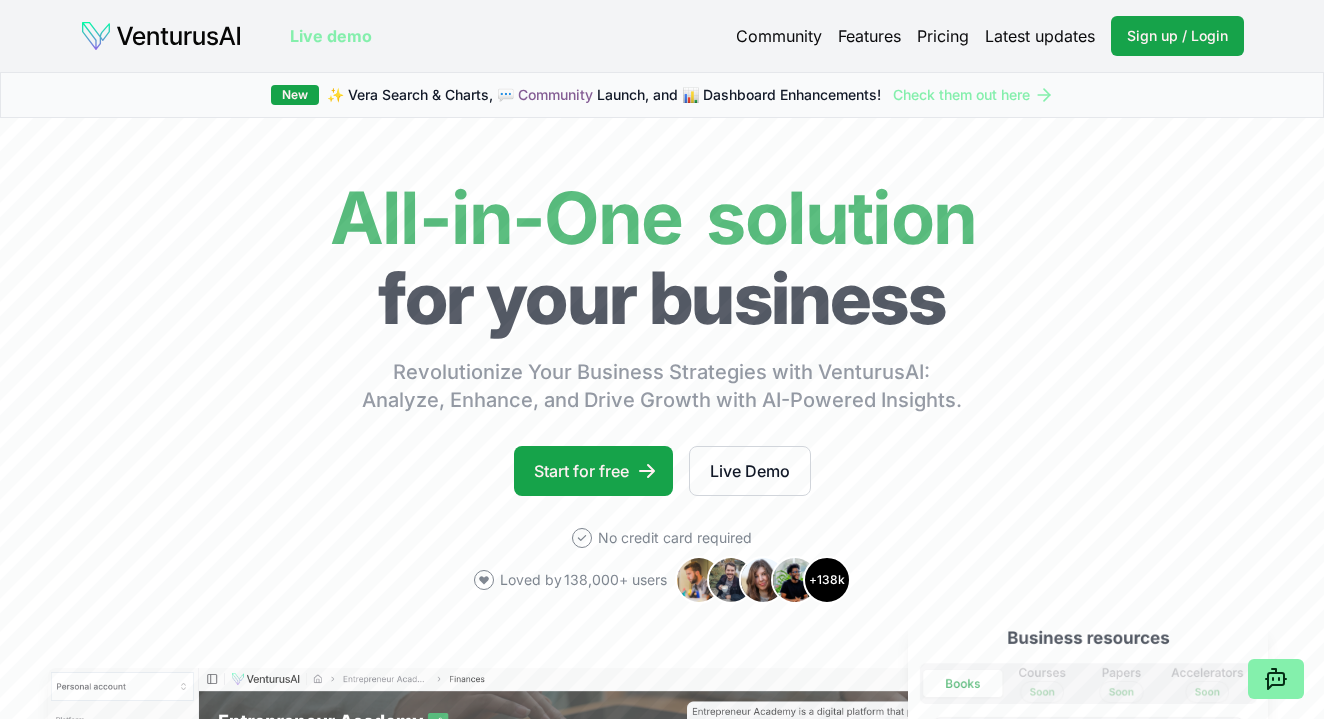 scroll, scrollTop: 0, scrollLeft: 0, axis: both 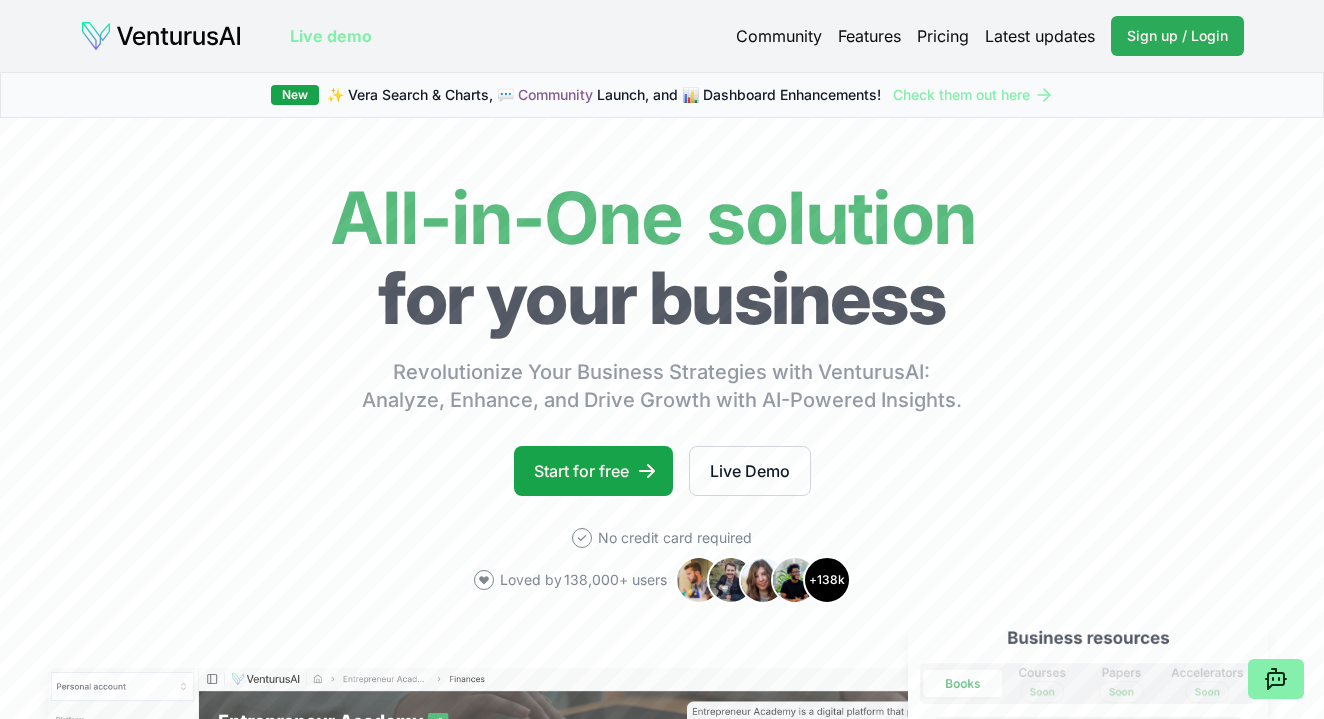 click on "Sign up / Login" at bounding box center (1177, 36) 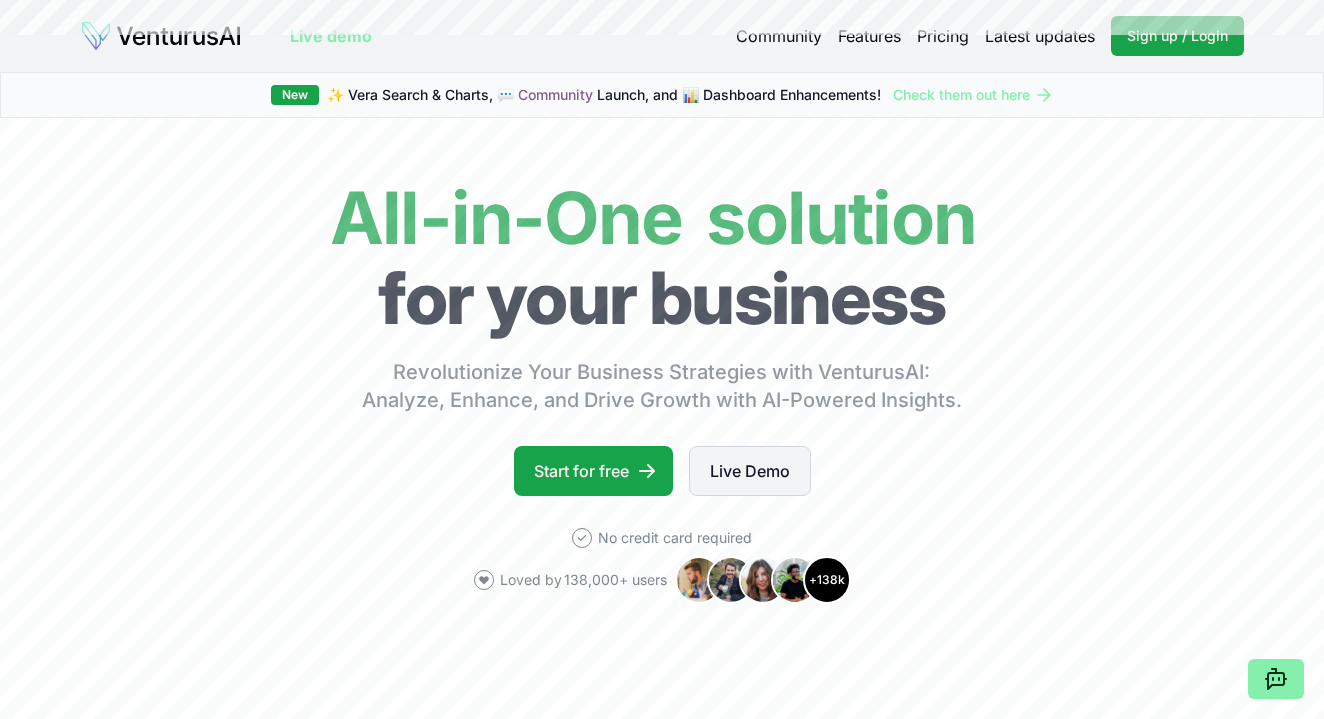 click on "Live Demo" at bounding box center (750, 471) 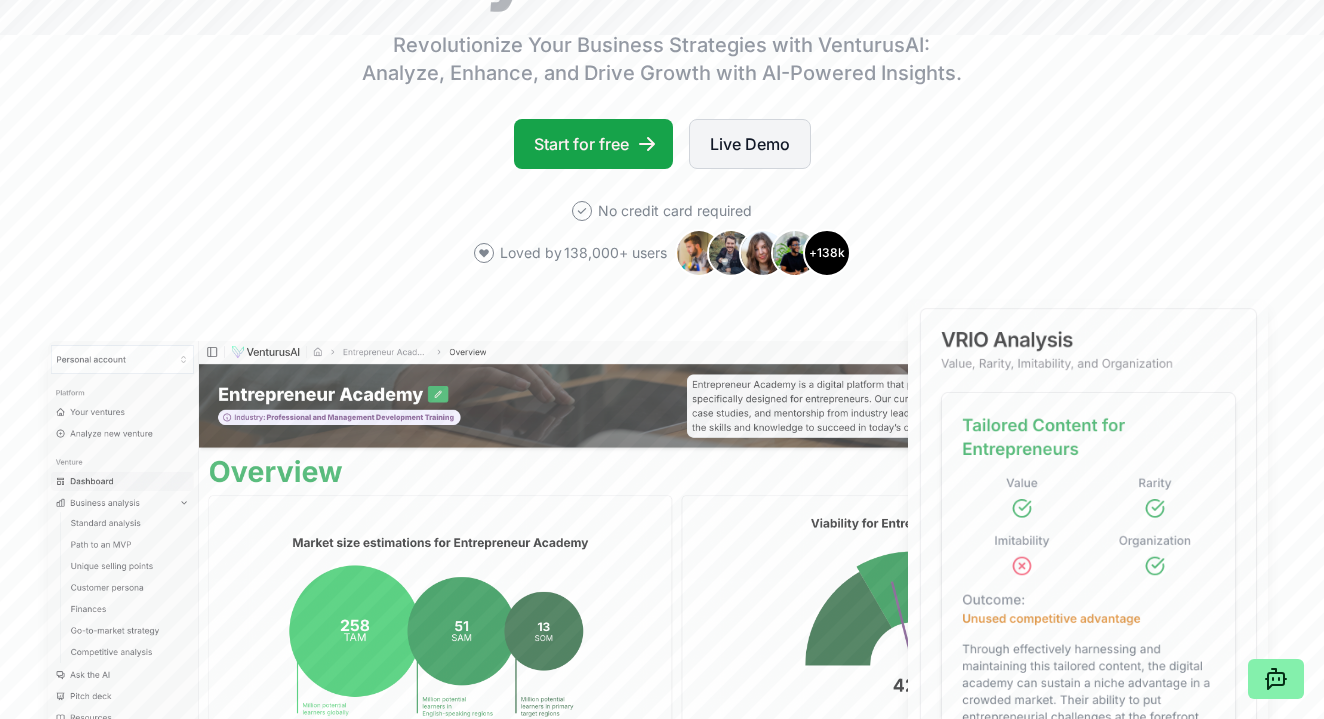 scroll, scrollTop: 326, scrollLeft: 0, axis: vertical 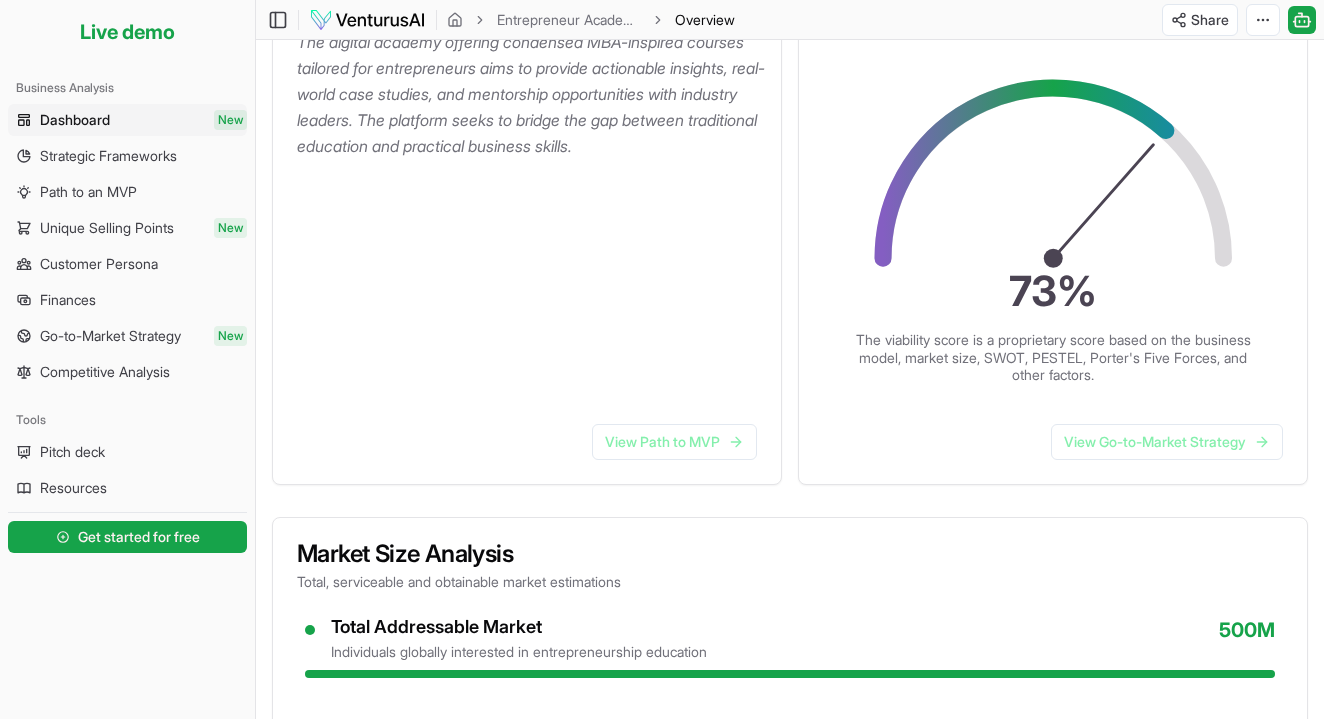 drag, startPoint x: 466, startPoint y: 360, endPoint x: 612, endPoint y: 368, distance: 146.21901 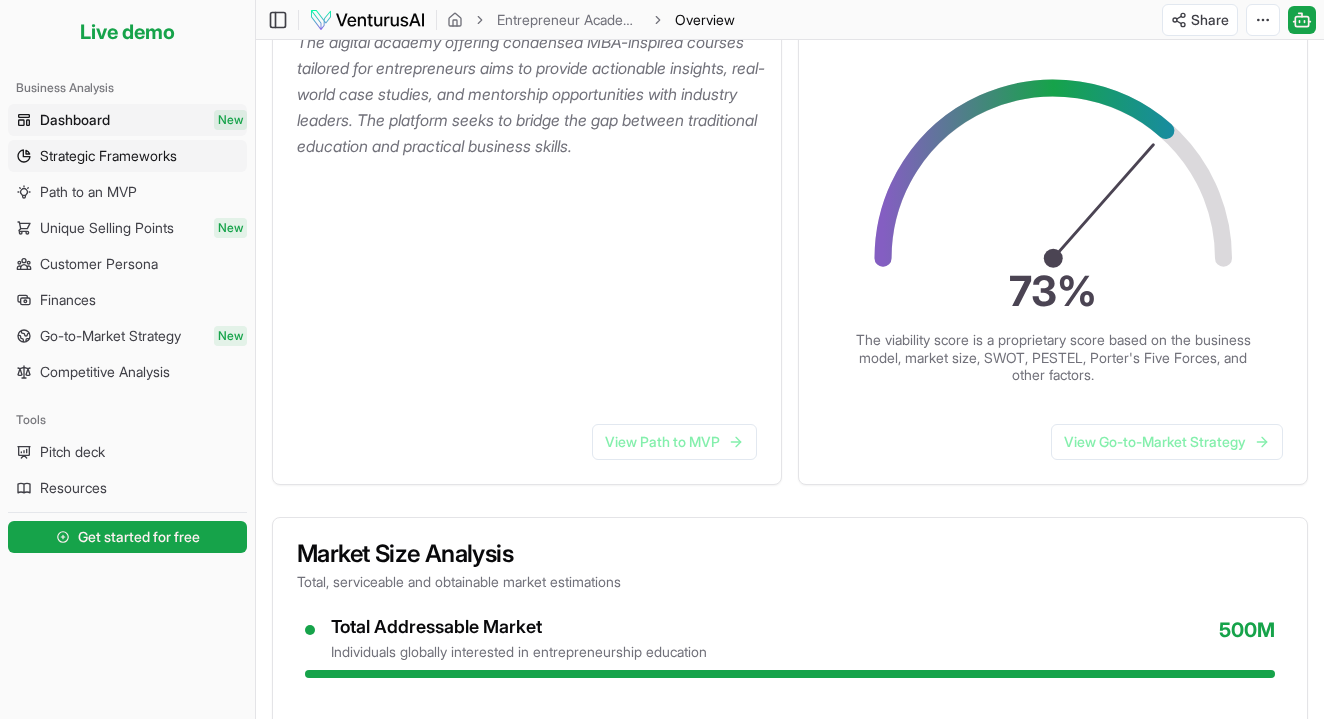click on "Strategic Frameworks" at bounding box center (108, 156) 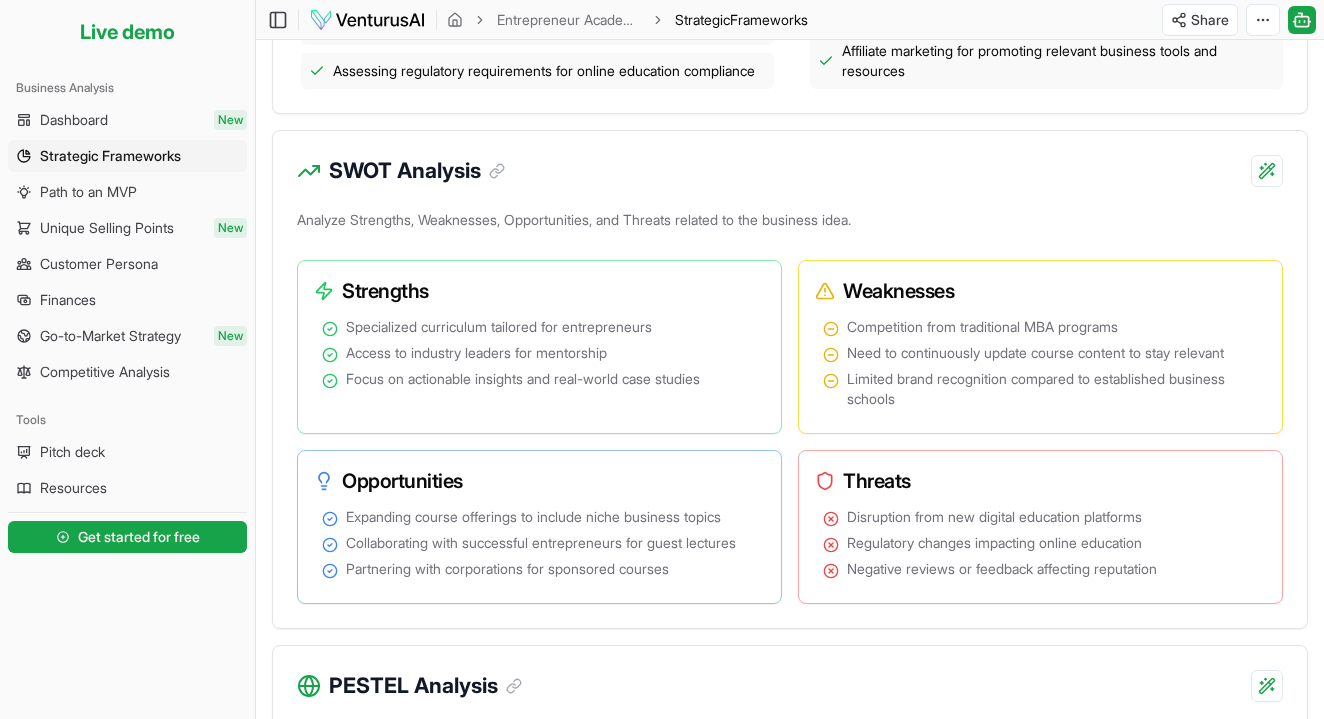 scroll, scrollTop: 1525, scrollLeft: 0, axis: vertical 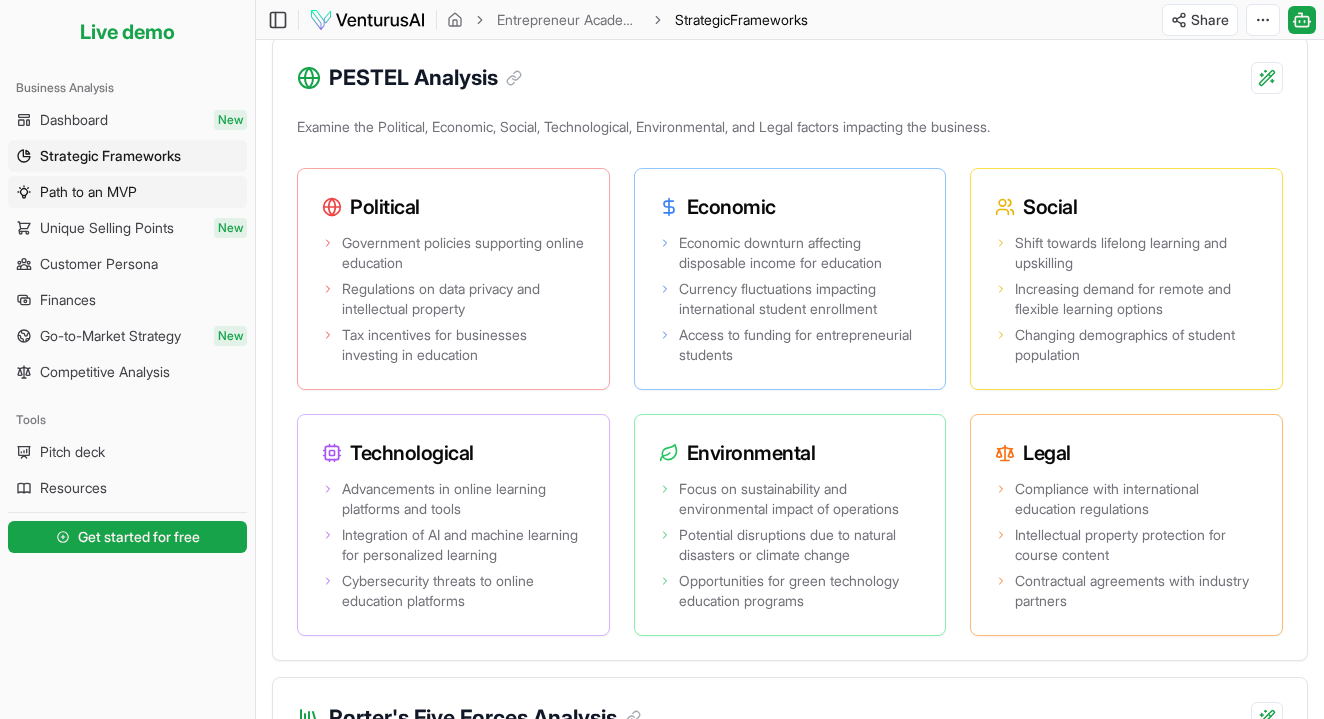 click on "Path to an MVP" at bounding box center [88, 192] 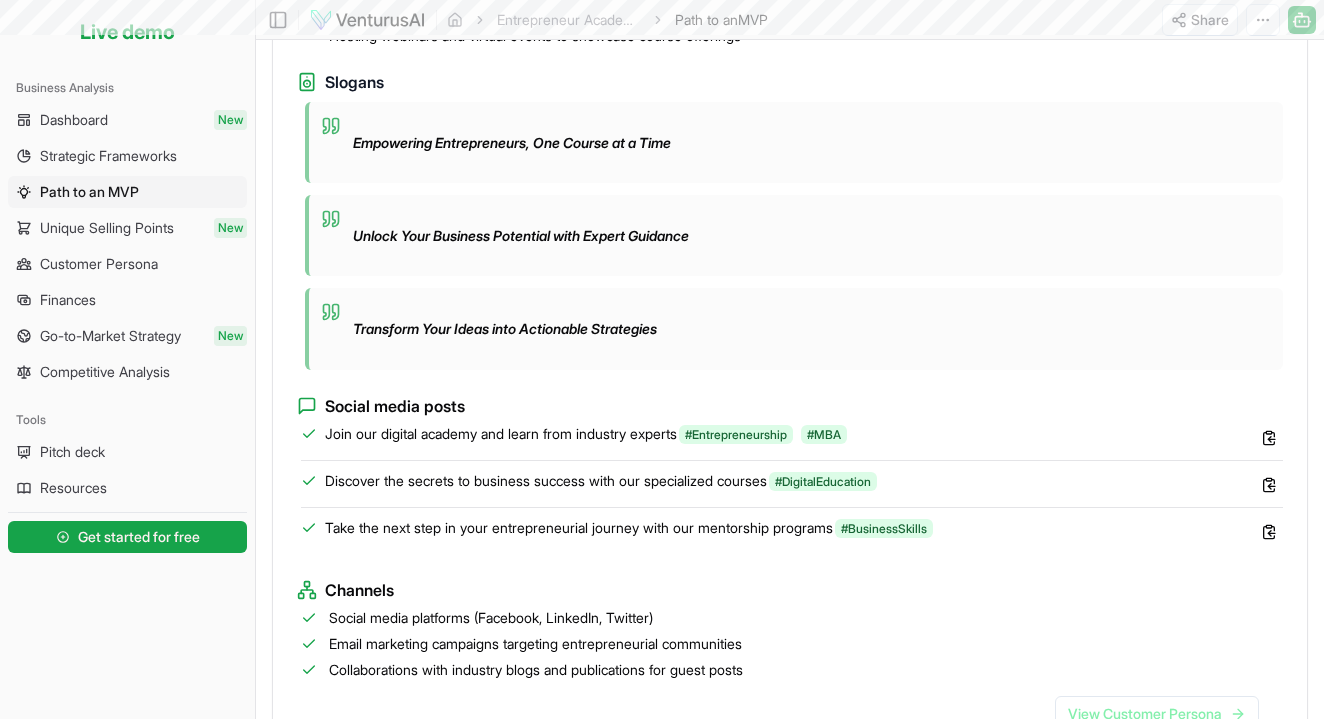 scroll, scrollTop: 0, scrollLeft: 0, axis: both 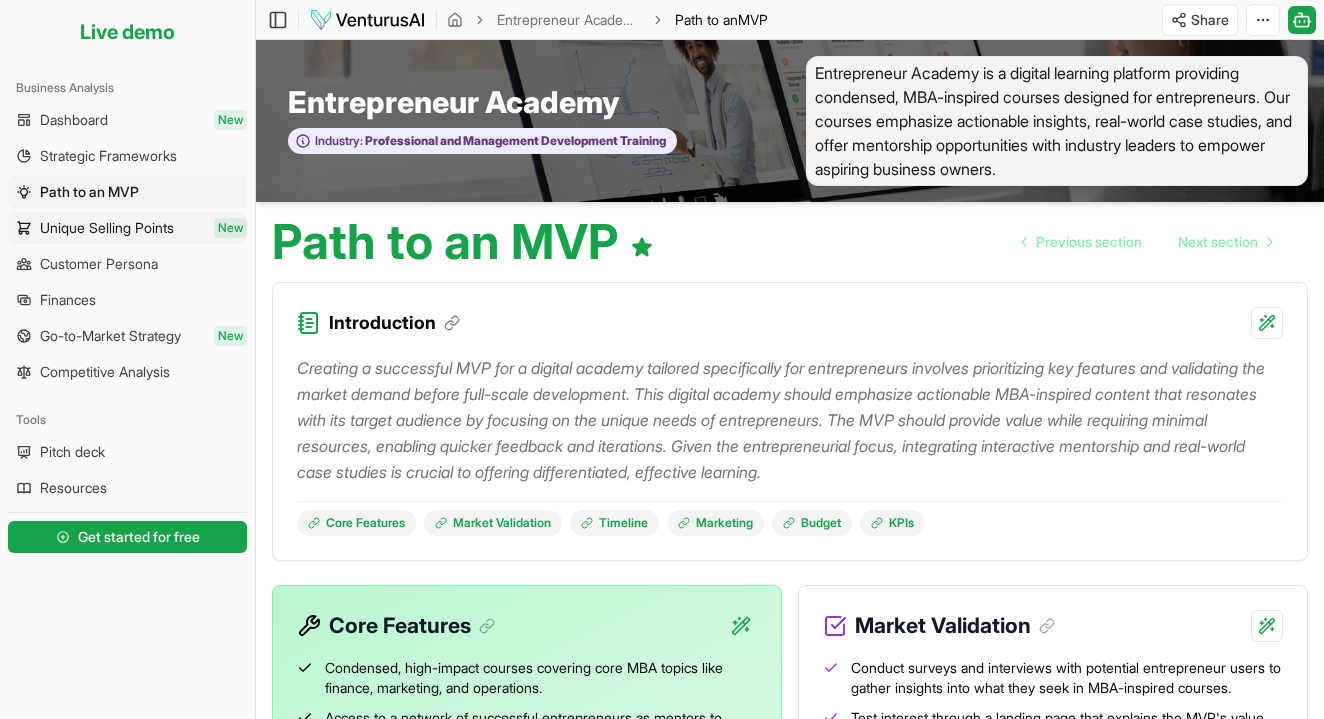 click on "Unique Selling Points" at bounding box center [107, 228] 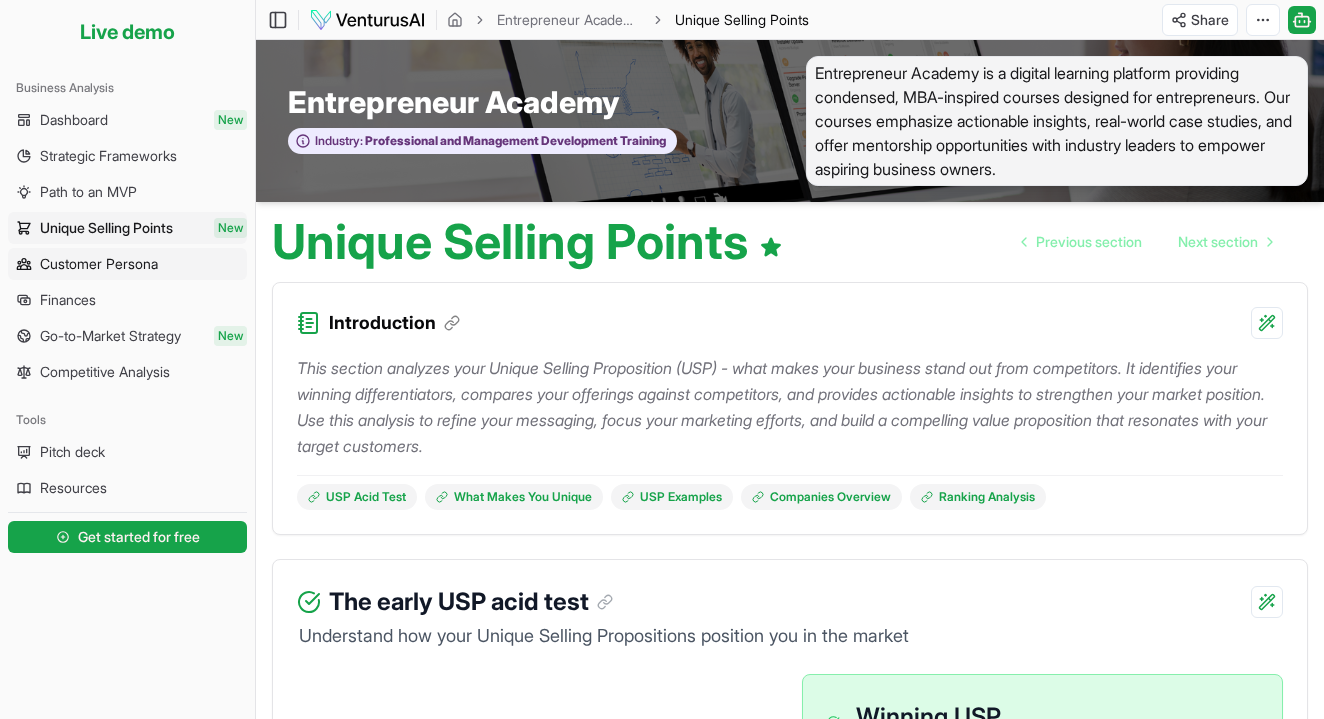 click on "Customer Persona" at bounding box center (99, 264) 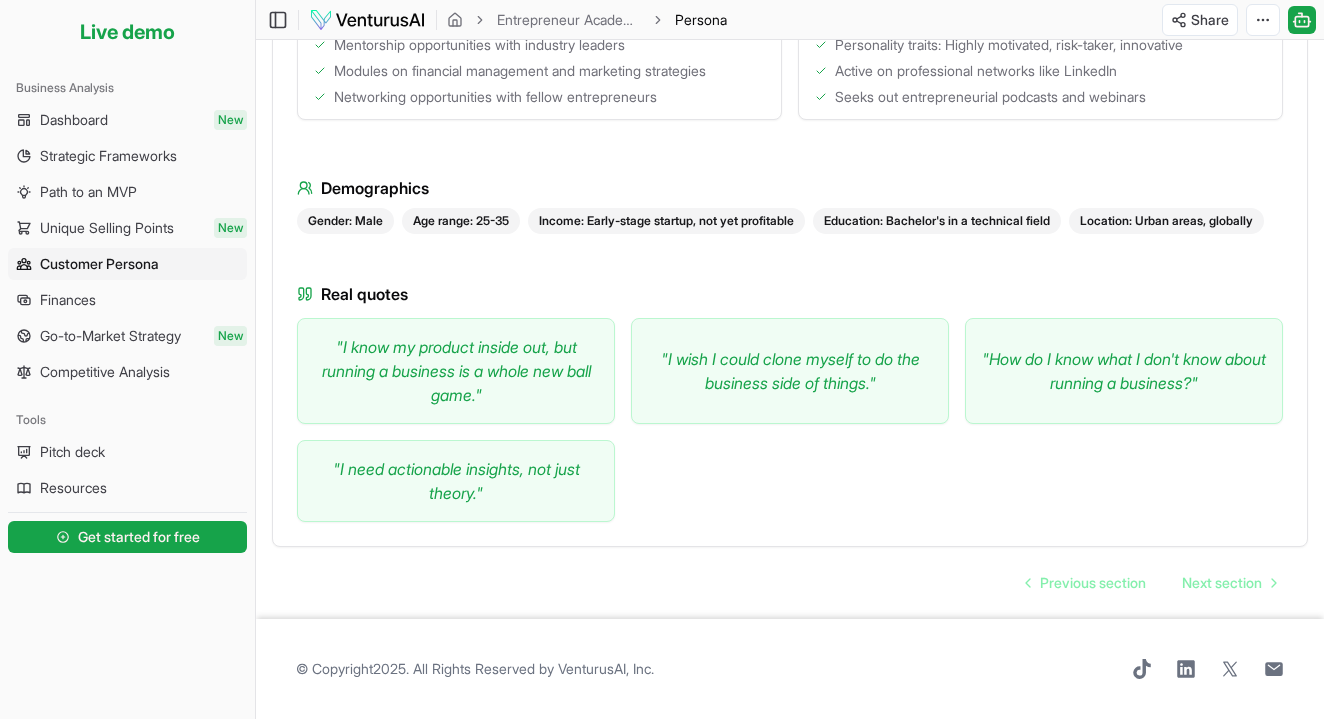 scroll, scrollTop: 1135, scrollLeft: 0, axis: vertical 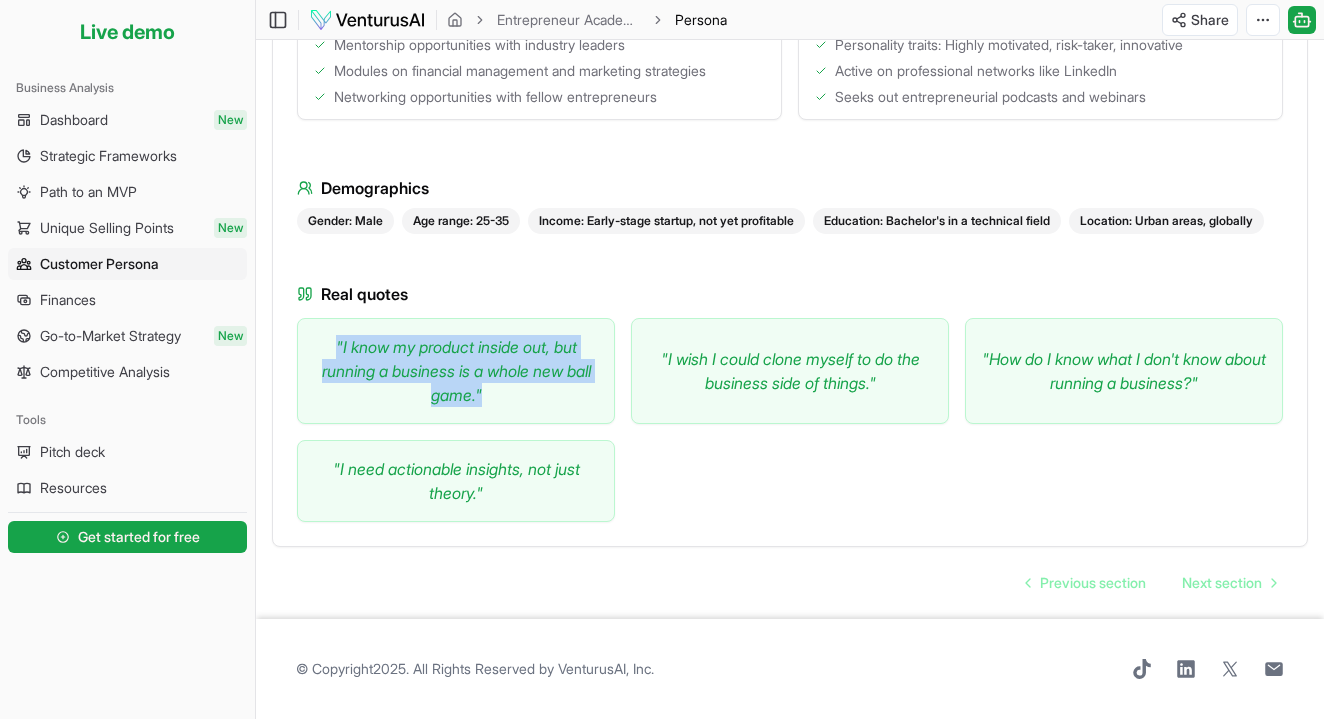 drag, startPoint x: 305, startPoint y: 344, endPoint x: 515, endPoint y: 411, distance: 220.42912 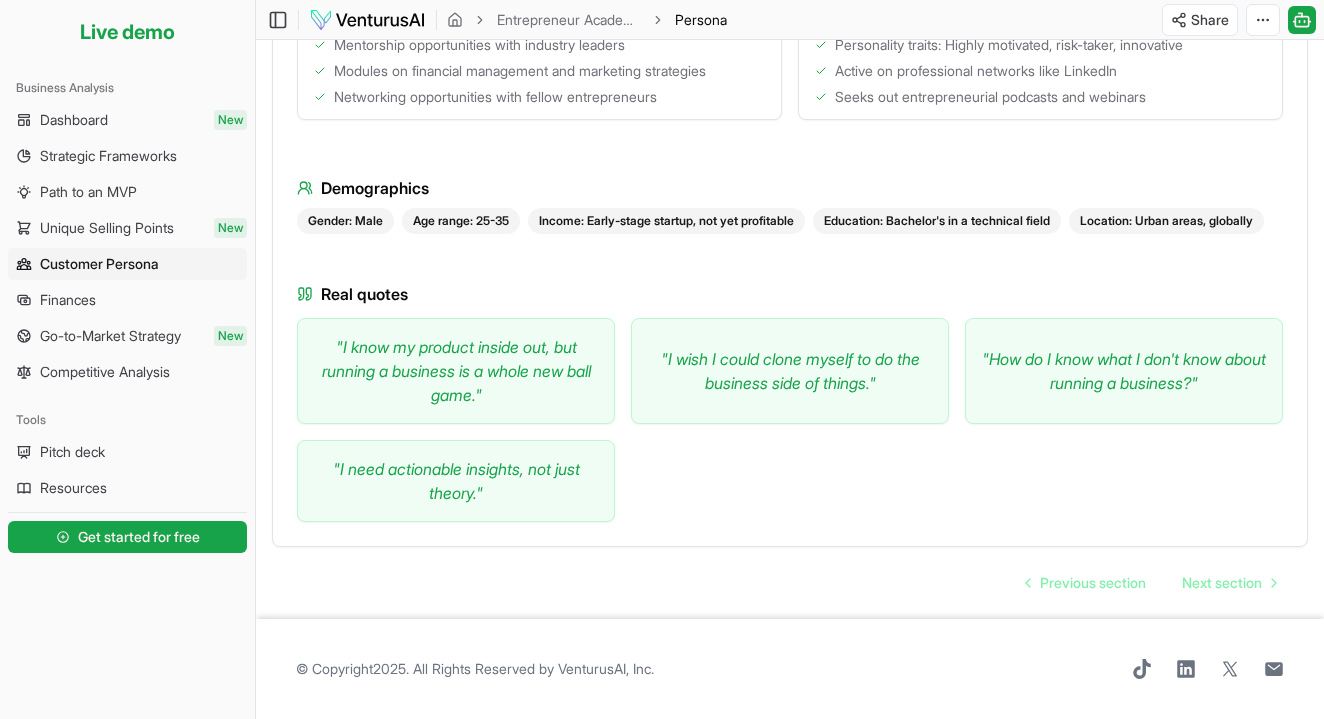 click on "Dashboard New Strategic Frameworks Path to an MVP Unique Selling Points New Customer Persona Finances Go-to-Market Strategy New Competitive Analysis" at bounding box center [127, 246] 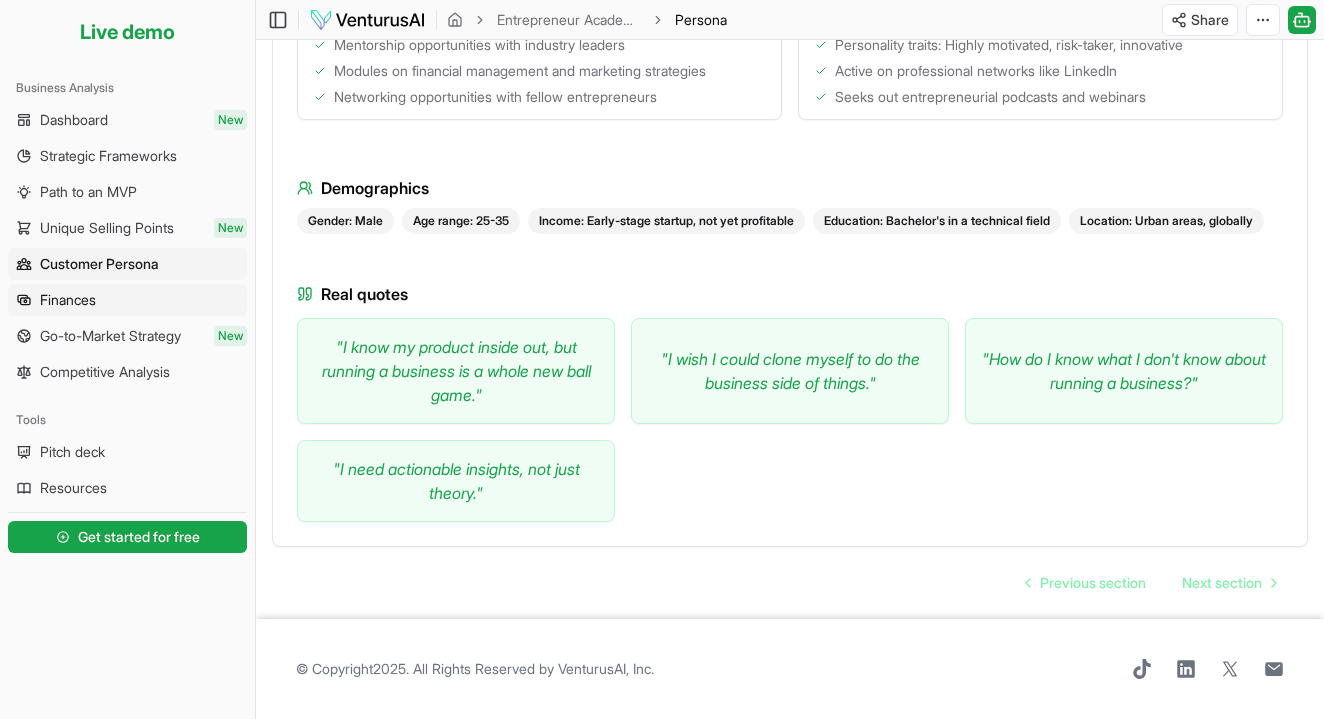 click on "Finances" at bounding box center [127, 300] 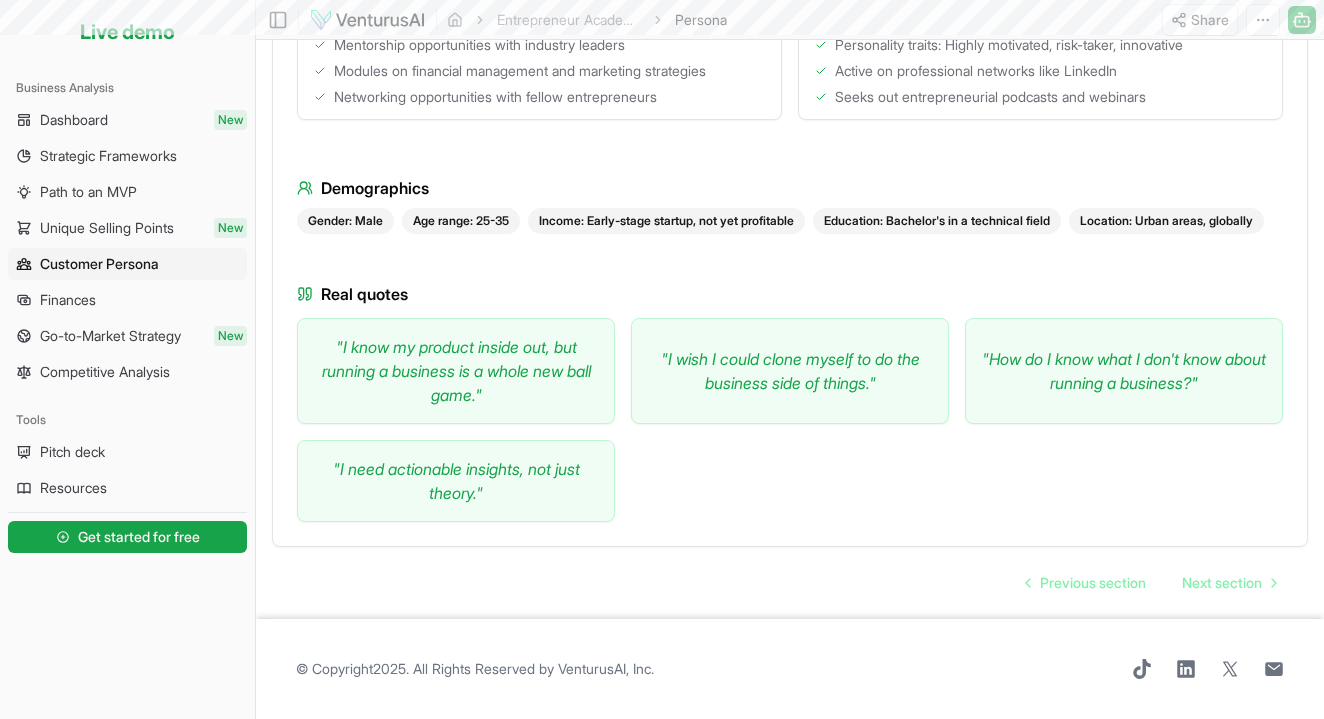 scroll, scrollTop: 0, scrollLeft: 0, axis: both 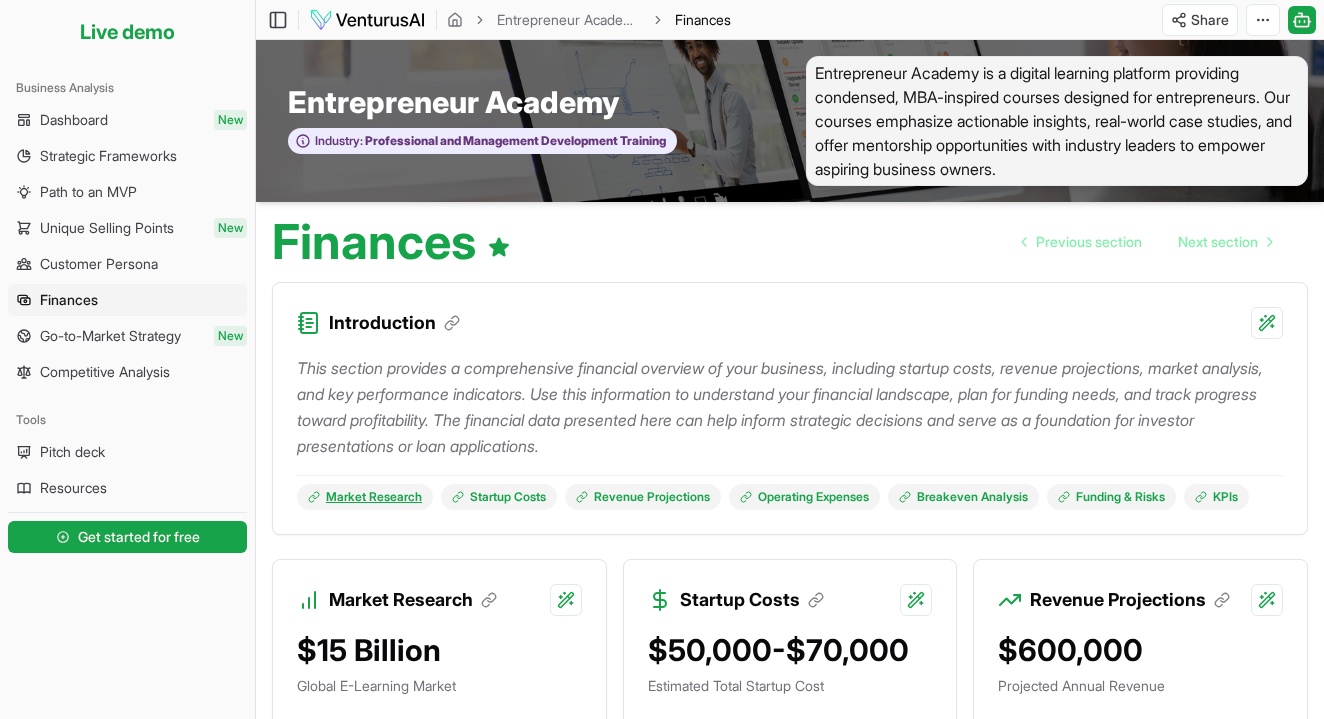 click on "Market Research" at bounding box center (365, 497) 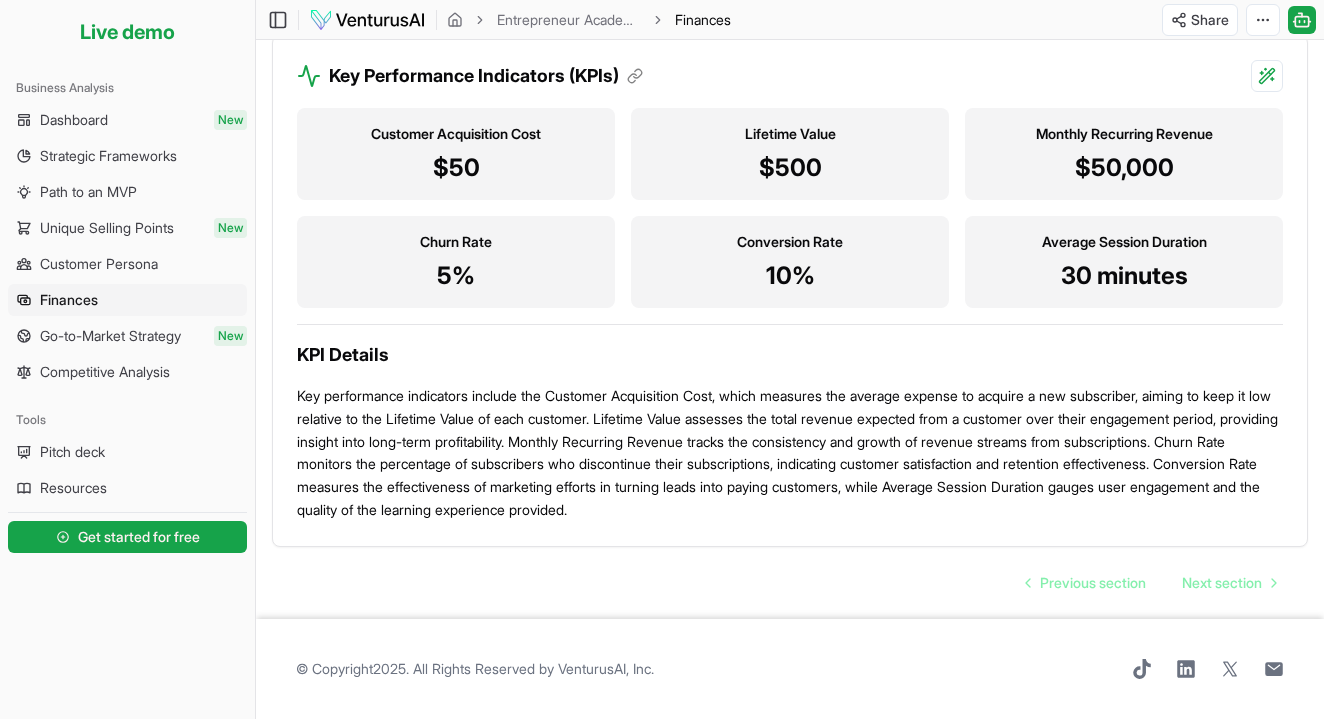 scroll, scrollTop: 2147, scrollLeft: 0, axis: vertical 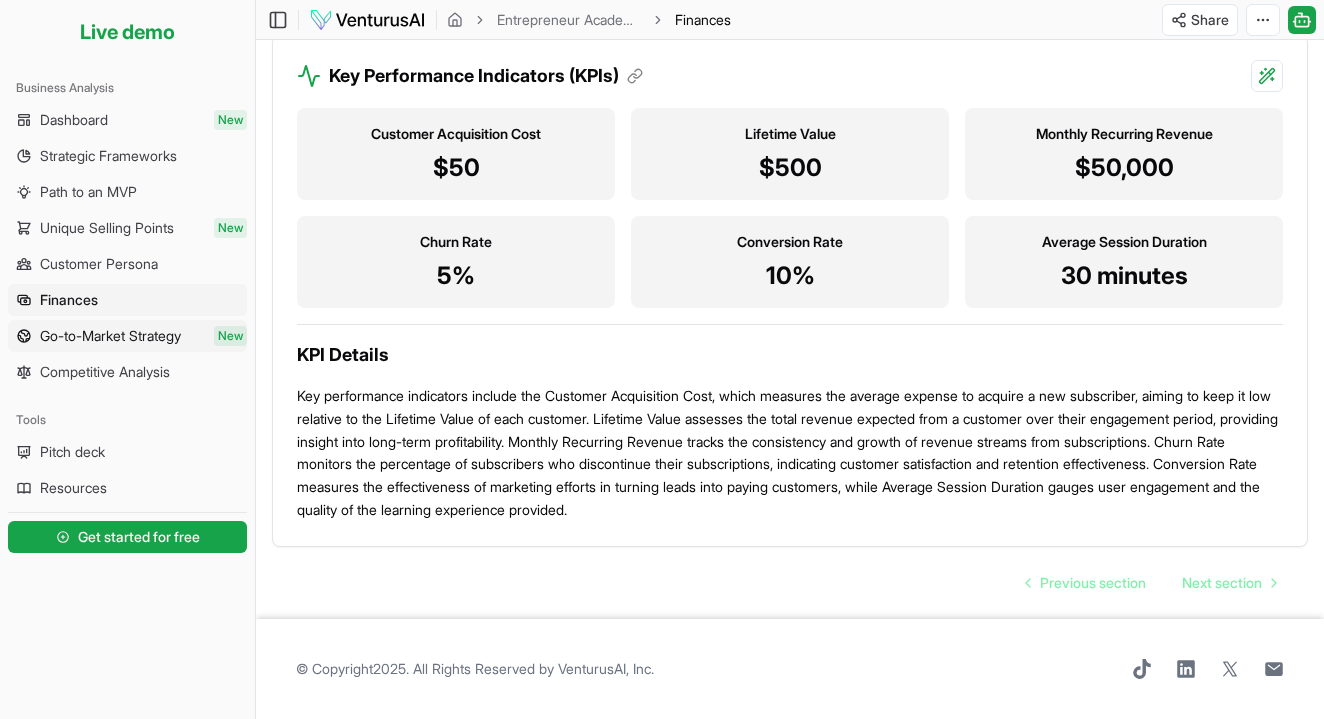 click on "Go-to-Market Strategy" at bounding box center [110, 336] 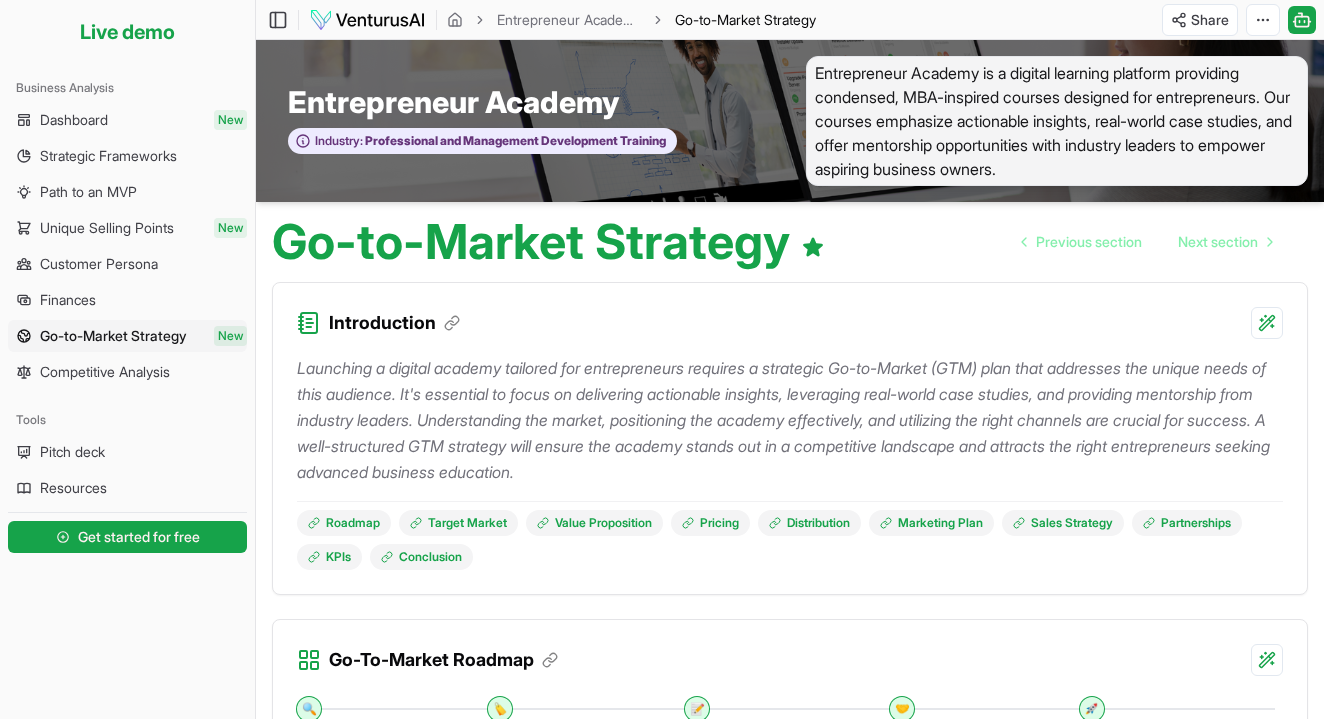scroll, scrollTop: 0, scrollLeft: 0, axis: both 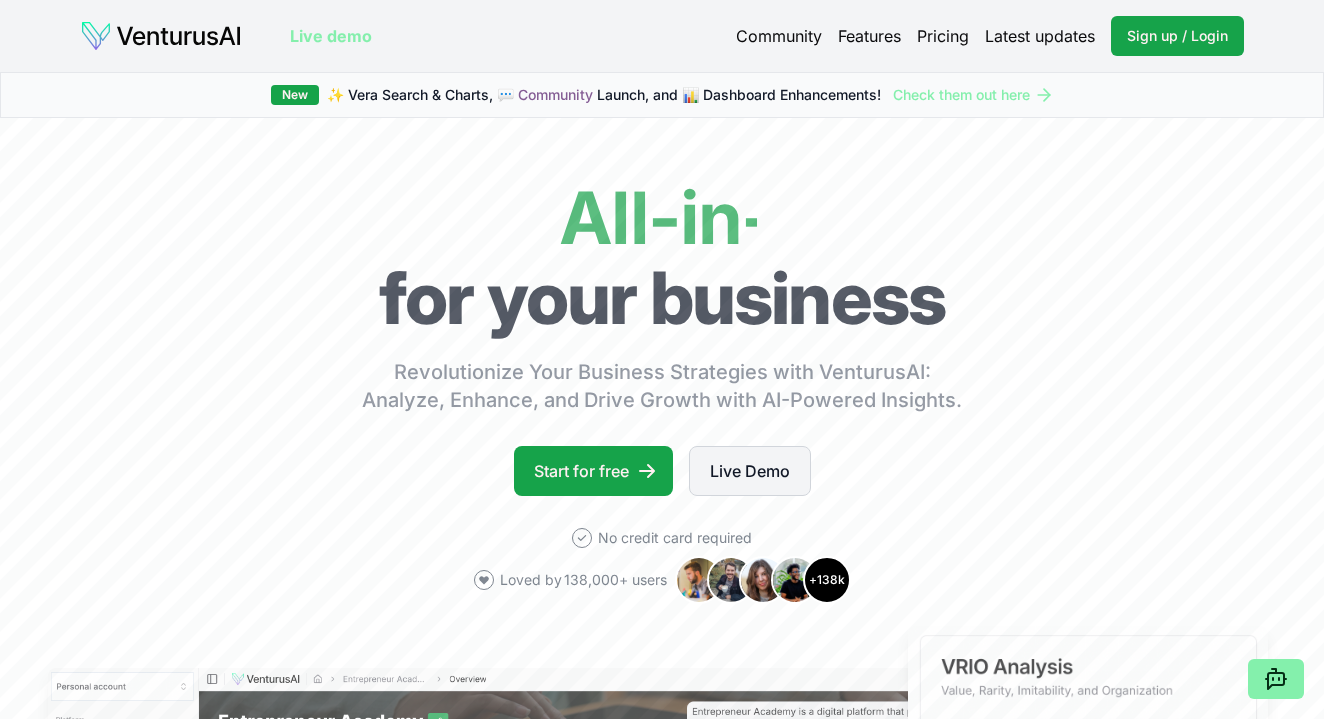 click on "Live Demo" at bounding box center [750, 471] 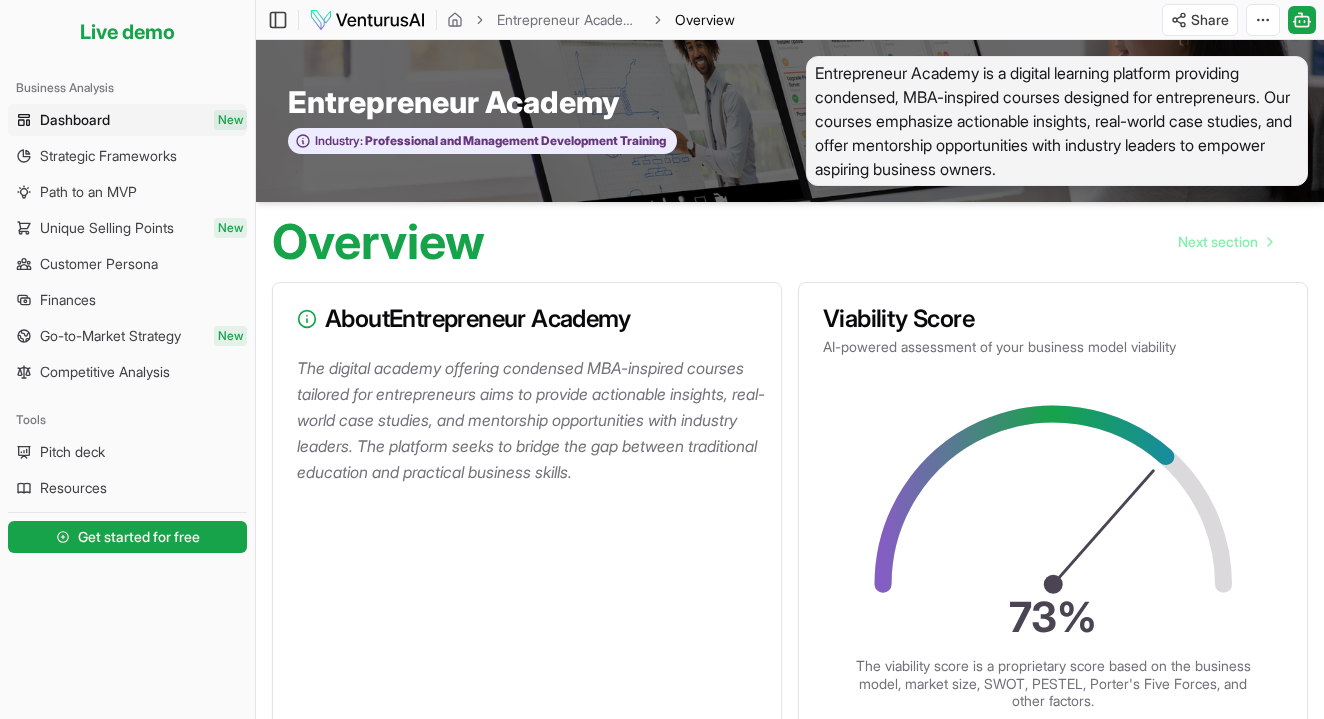 scroll, scrollTop: 0, scrollLeft: 0, axis: both 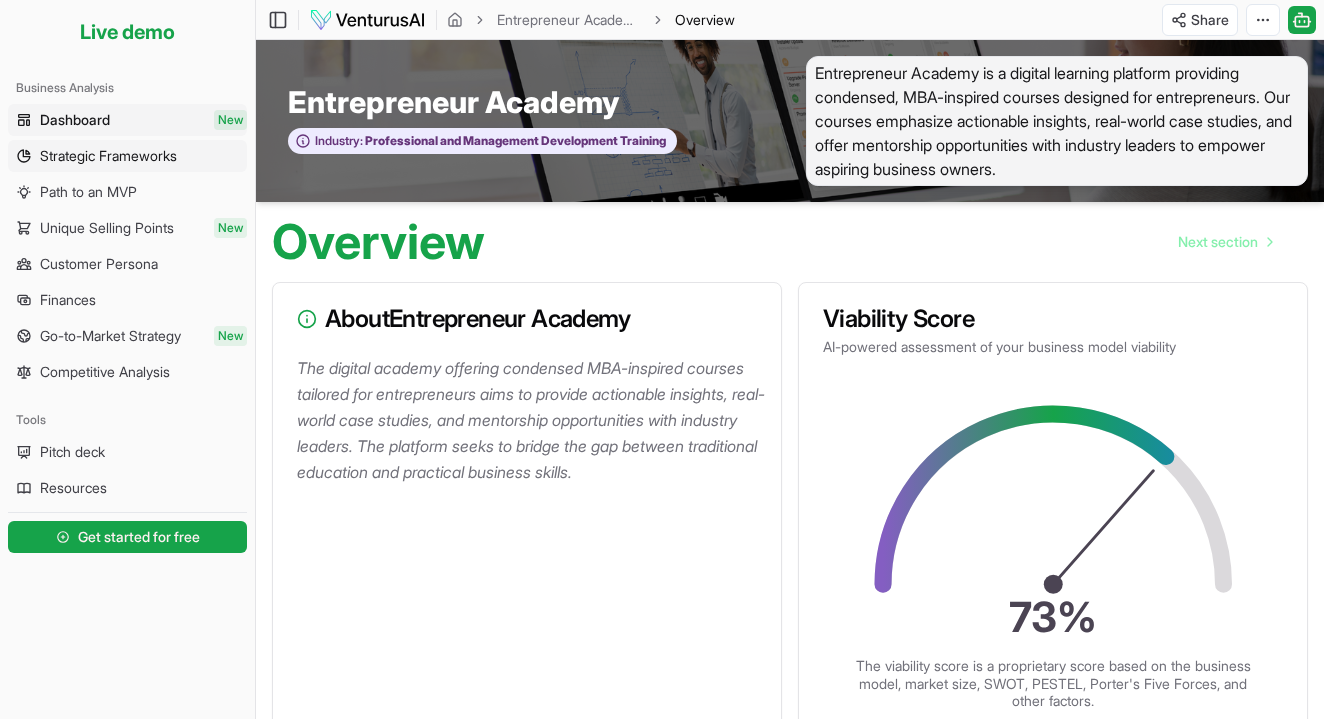 click on "Strategic Frameworks" at bounding box center (108, 156) 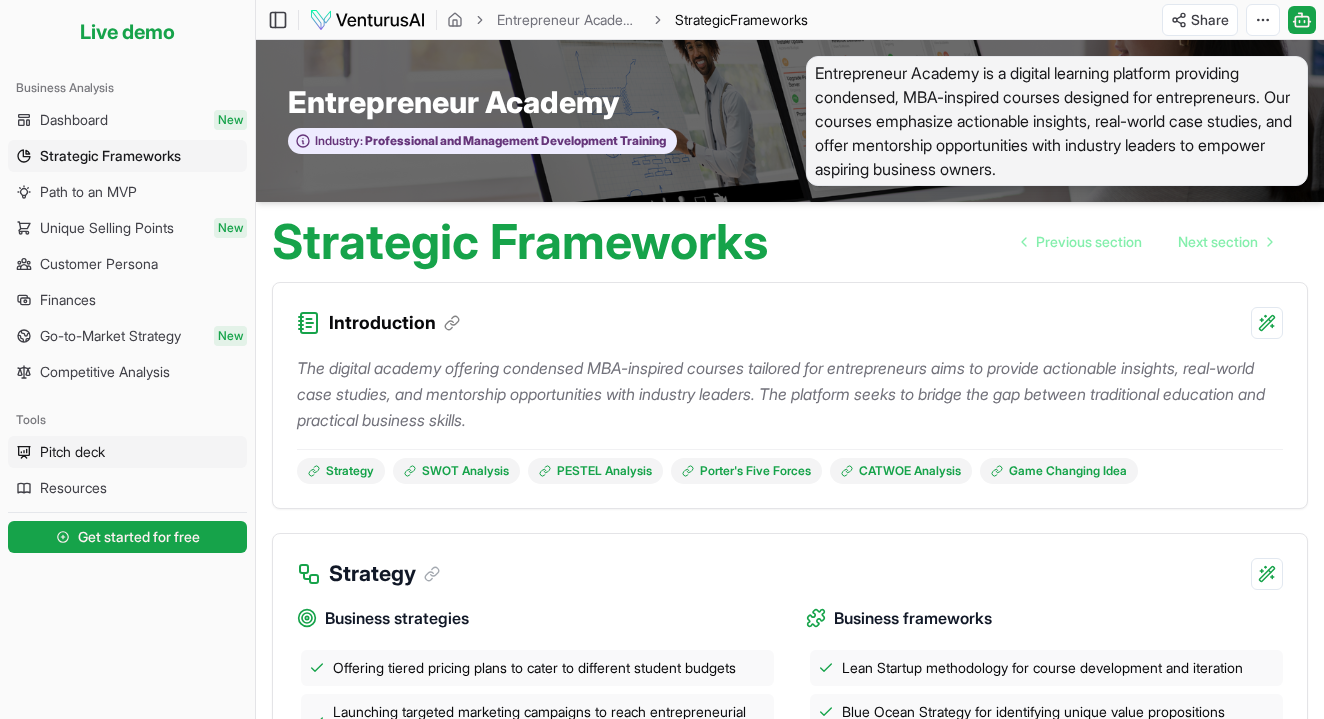 click on "Pitch deck" at bounding box center [127, 452] 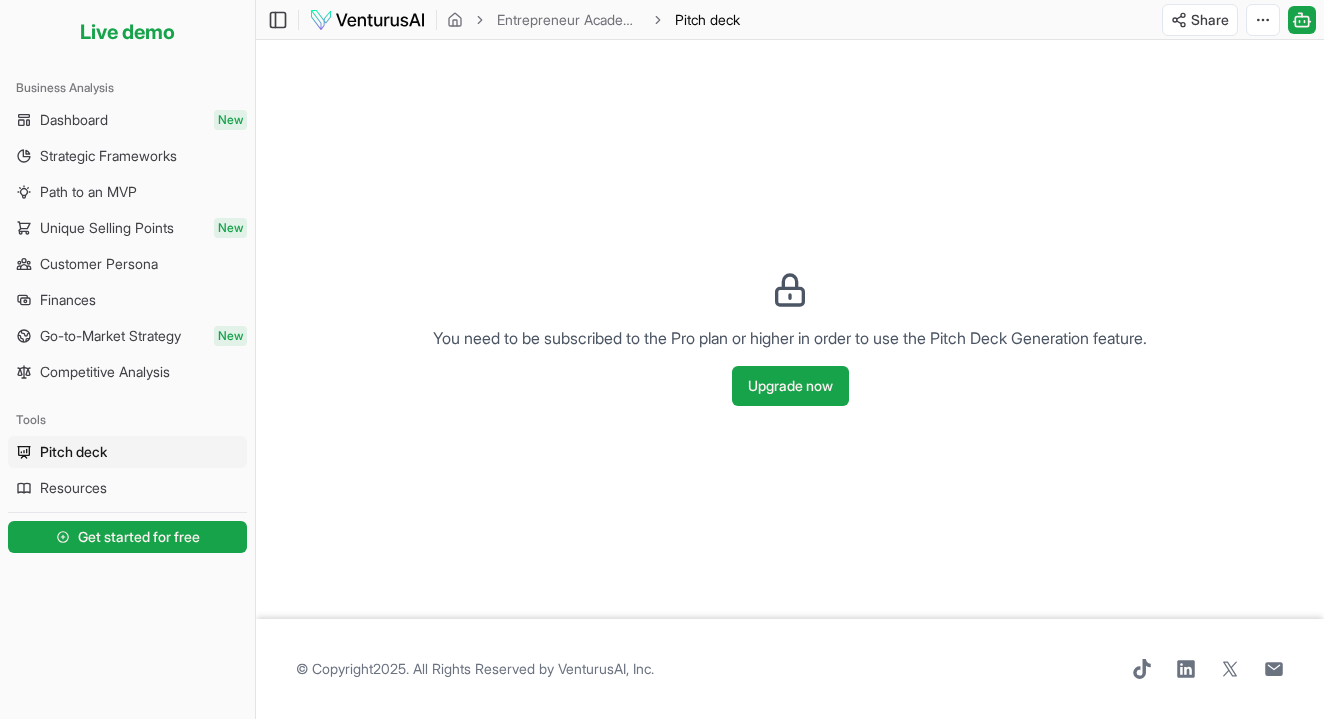 click on "Dashboard New Strategic Frameworks Path to an MVP Unique Selling Points New Customer Persona Finances Go-to-Market Strategy New Competitive Analysis" at bounding box center [127, 246] 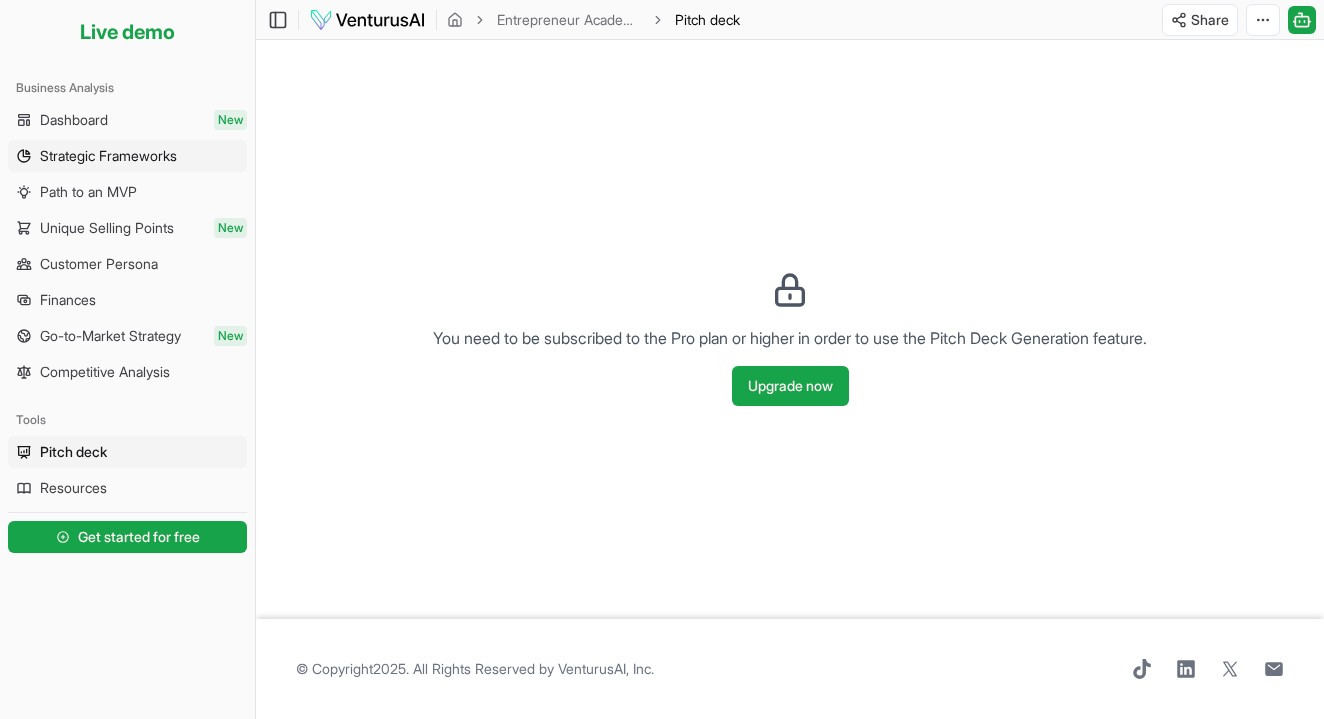 click on "Strategic Frameworks" at bounding box center [127, 156] 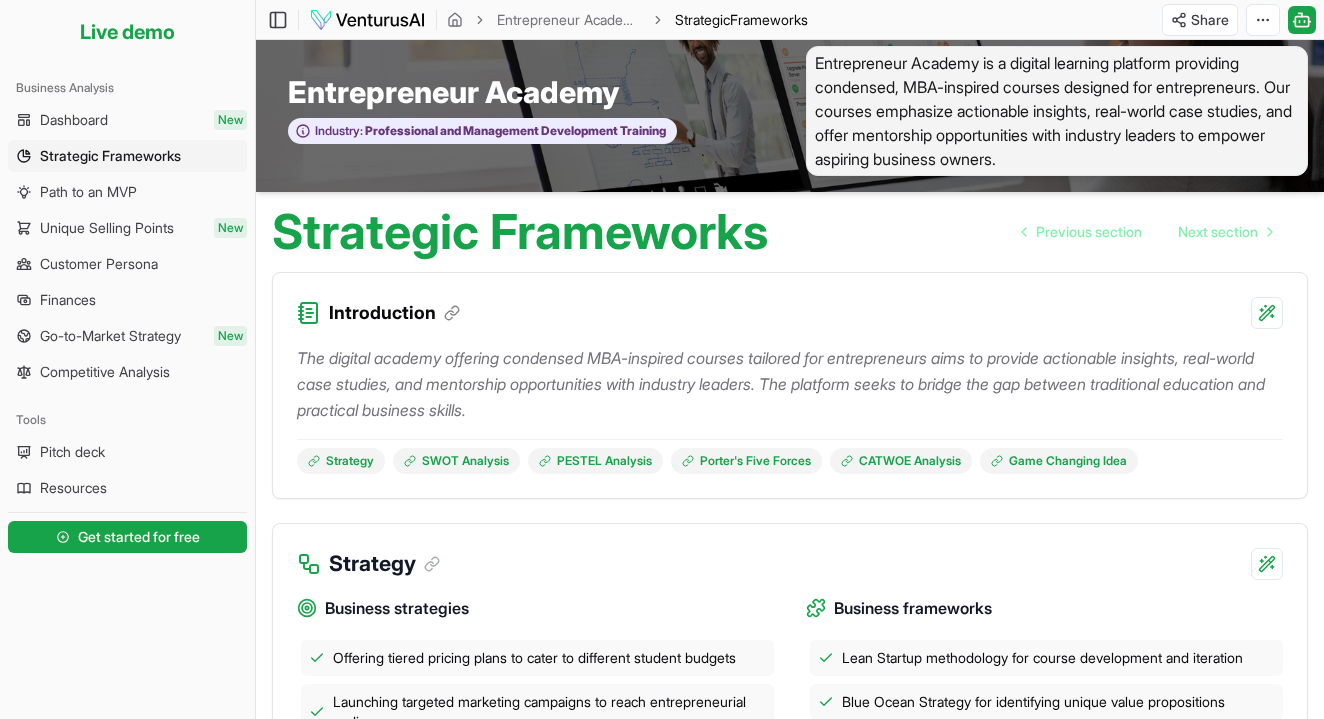 scroll, scrollTop: 11, scrollLeft: 0, axis: vertical 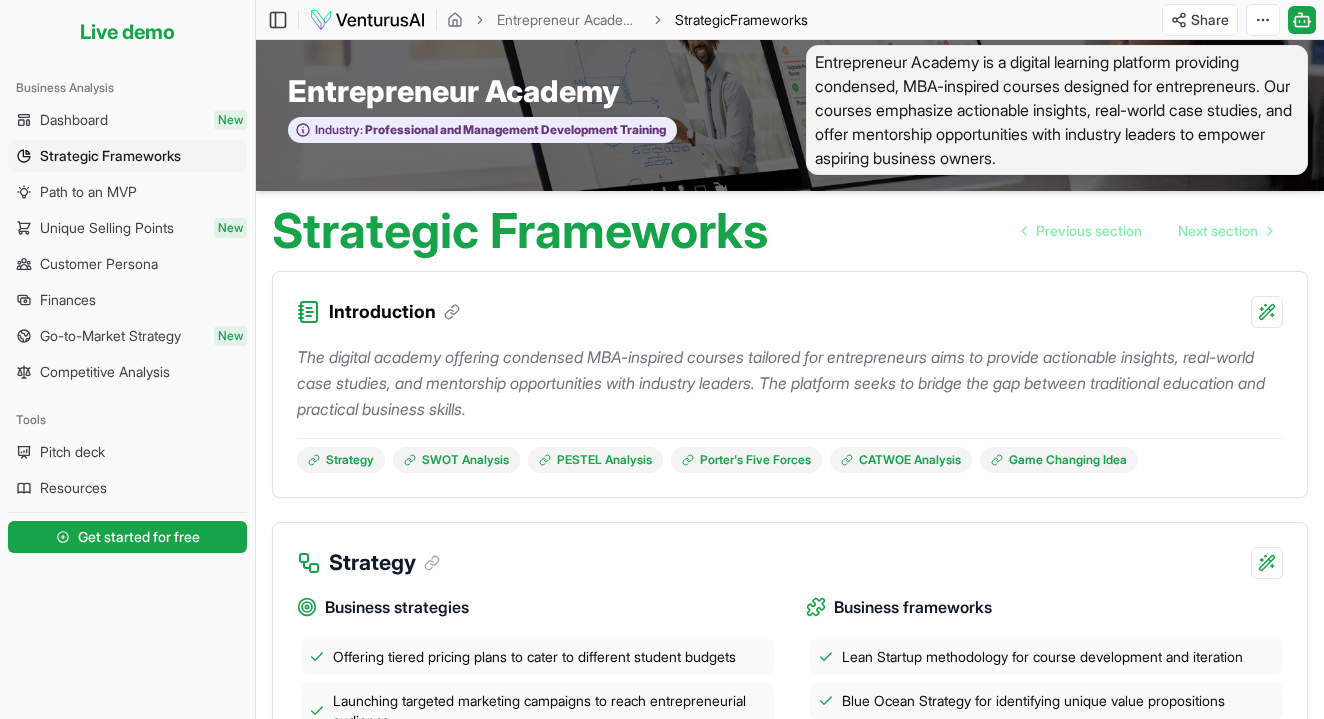 click on "Introduction" at bounding box center (790, 300) 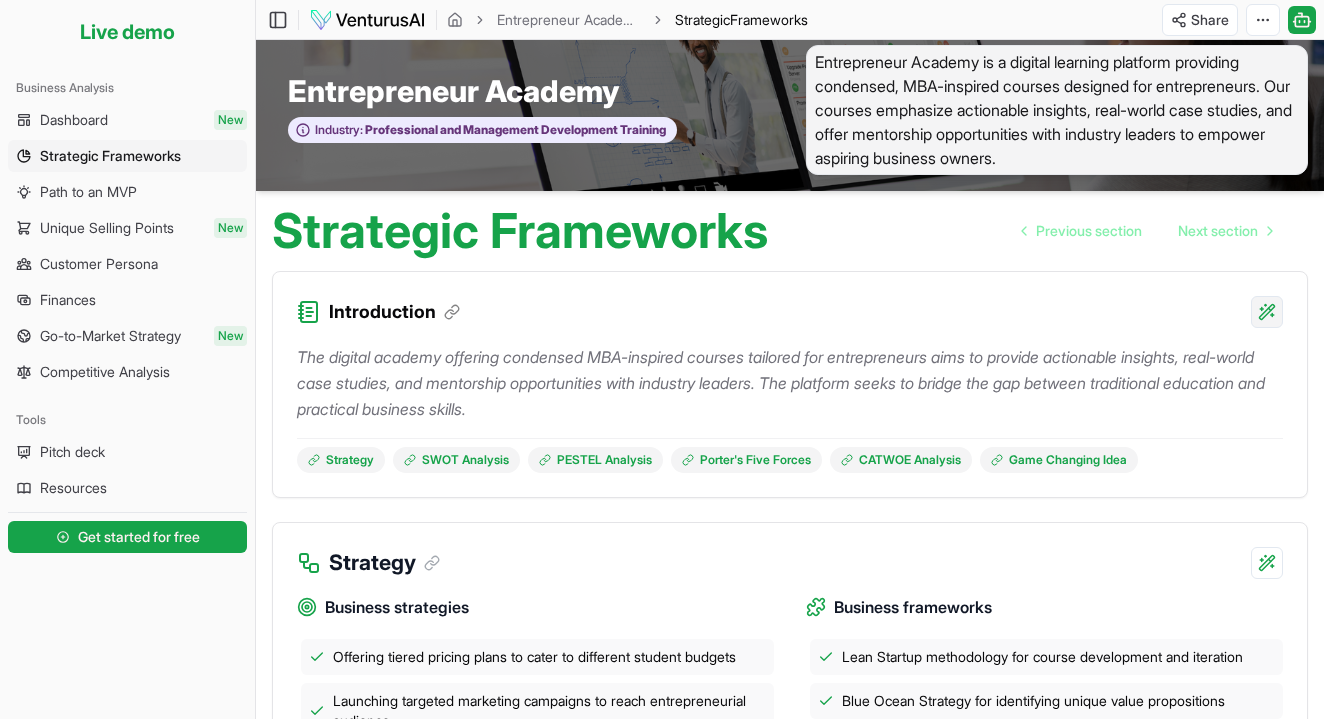 click on "We value your privacy We use cookies to enhance your browsing experience, serve personalized ads or content, and analyze our traffic. By clicking "Accept All", you consent to our use of cookies. Customize    Accept All Customize Consent Preferences   We use cookies to help you navigate efficiently and perform certain functions. You will find detailed information about all cookies under each consent category below. The cookies that are categorized as "Necessary" are stored on your browser as they are essential for enabling the basic functionalities of the site. ...  Show more Necessary Always Active Necessary cookies are required to enable the basic features of this site, such as providing secure log-in or adjusting your consent preferences. These cookies do not store any personally identifiable data. Cookie cookieyes-consent Duration 1 year Description Cookie __cf_bm Duration 1 hour Description This cookie, set by Cloudflare, is used to support Cloudflare Bot Management.  Cookie _cfuvid Duration session lidc" at bounding box center (662, 348) 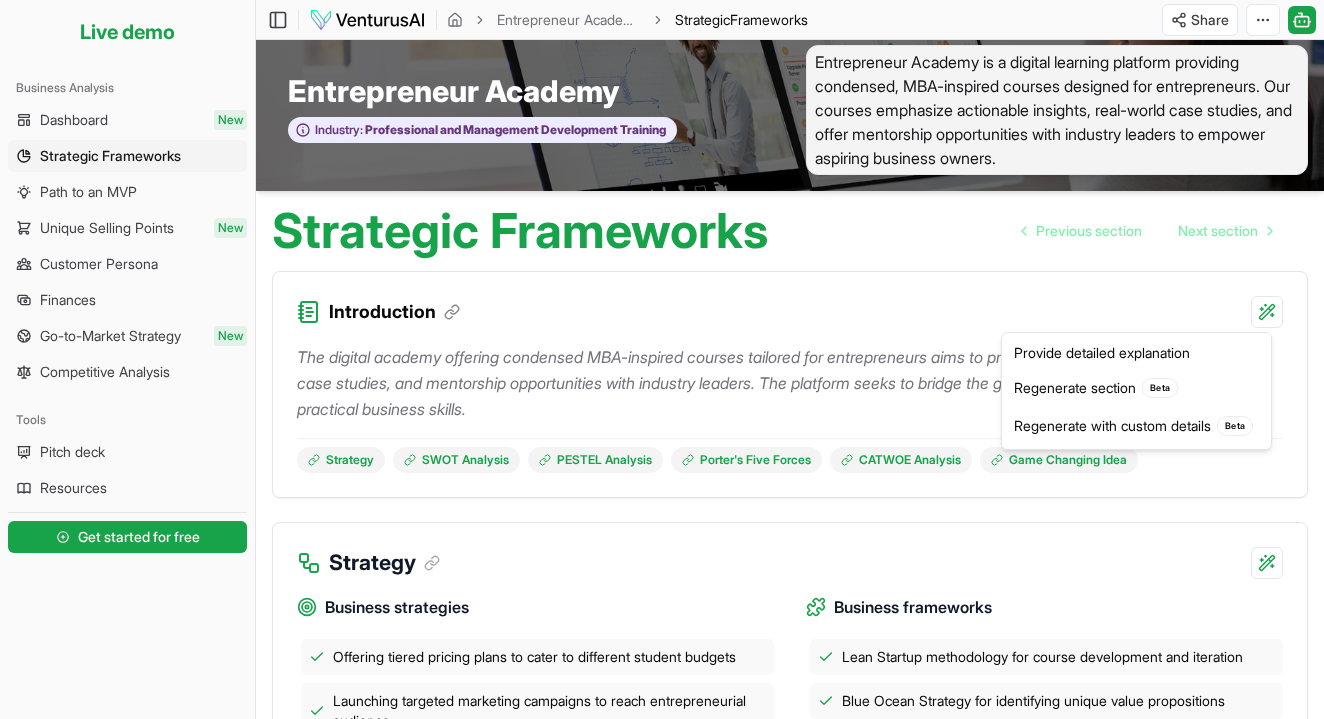 click on "We value your privacy We use cookies to enhance your browsing experience, serve personalized ads or content, and analyze our traffic. By clicking "Accept All", you consent to our use of cookies. Customize    Accept All Customize Consent Preferences   We use cookies to help you navigate efficiently and perform certain functions. You will find detailed information about all cookies under each consent category below. The cookies that are categorized as "Necessary" are stored on your browser as they are essential for enabling the basic functionalities of the site. ...  Show more Necessary Always Active Necessary cookies are required to enable the basic features of this site, such as providing secure log-in or adjusting your consent preferences. These cookies do not store any personally identifiable data. Cookie cookieyes-consent Duration 1 year Description Cookie __cf_bm Duration 1 hour Description This cookie, set by Cloudflare, is used to support Cloudflare Bot Management.  Cookie _cfuvid Duration session lidc" at bounding box center (662, 348) 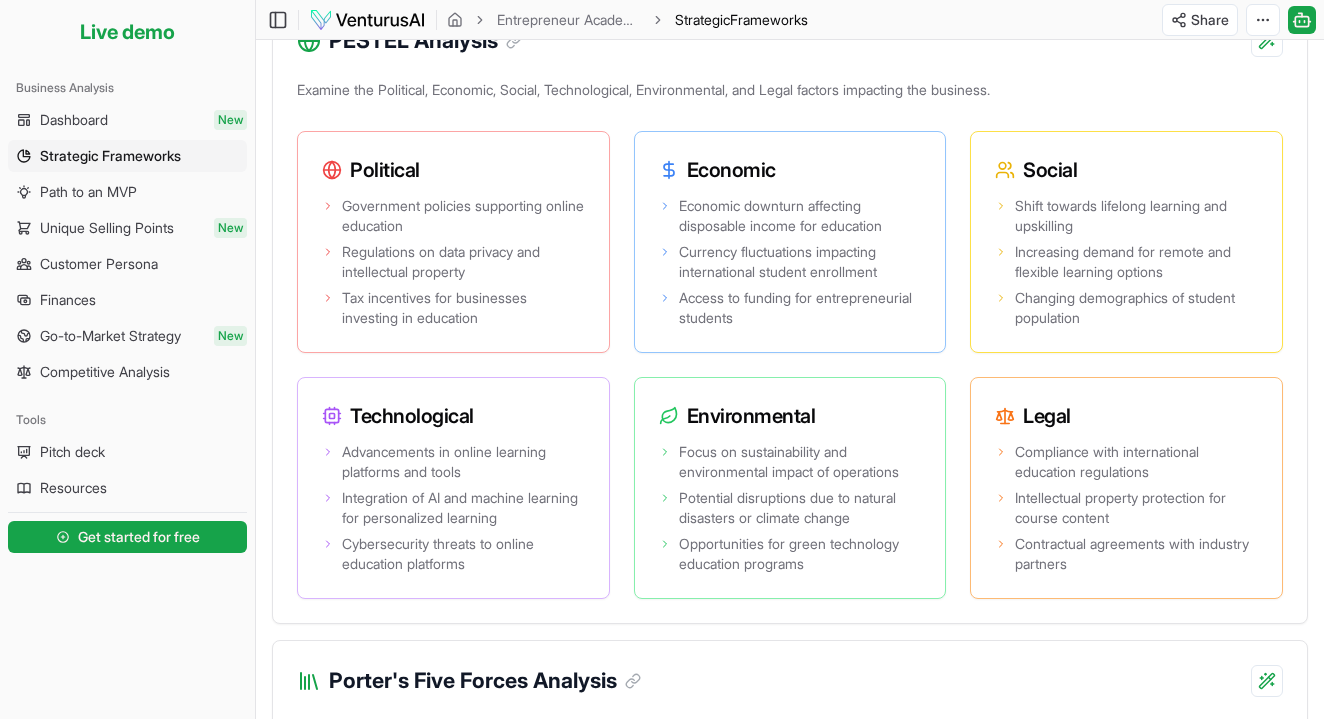 scroll, scrollTop: 1557, scrollLeft: 0, axis: vertical 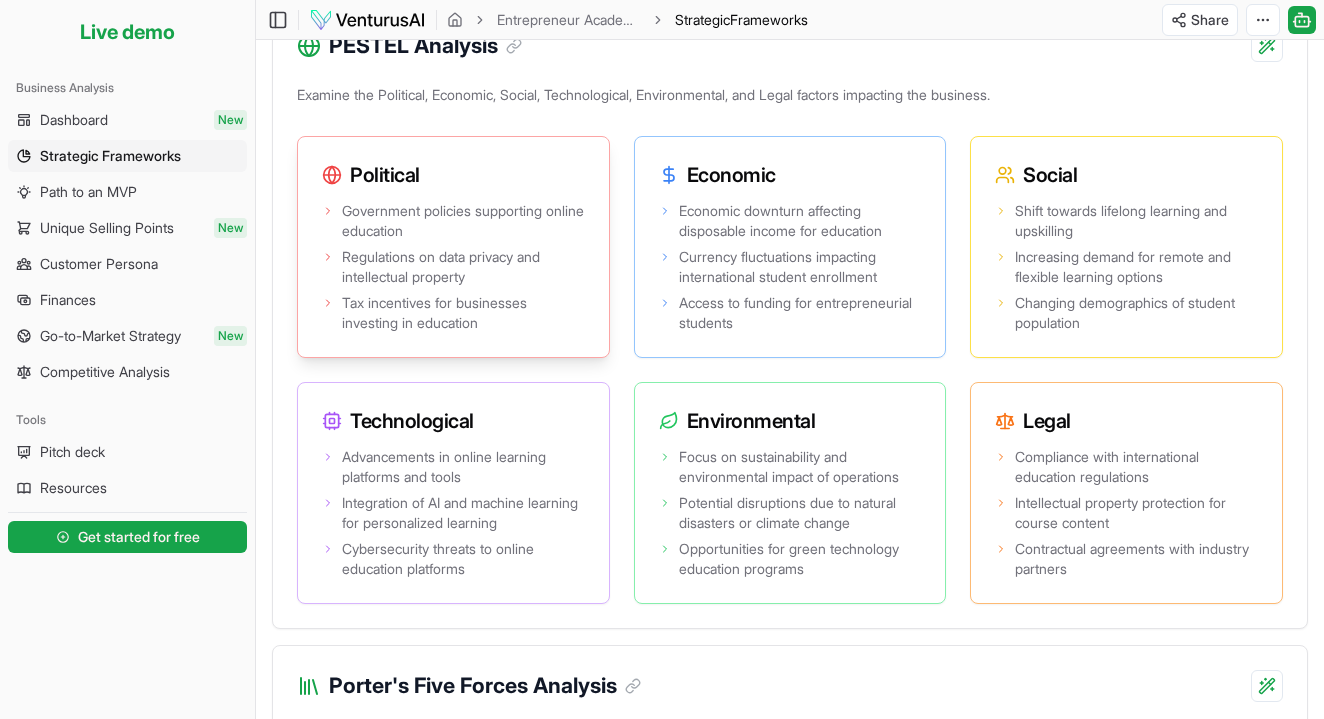 click on "Government policies supporting online education" at bounding box center (453, 221) 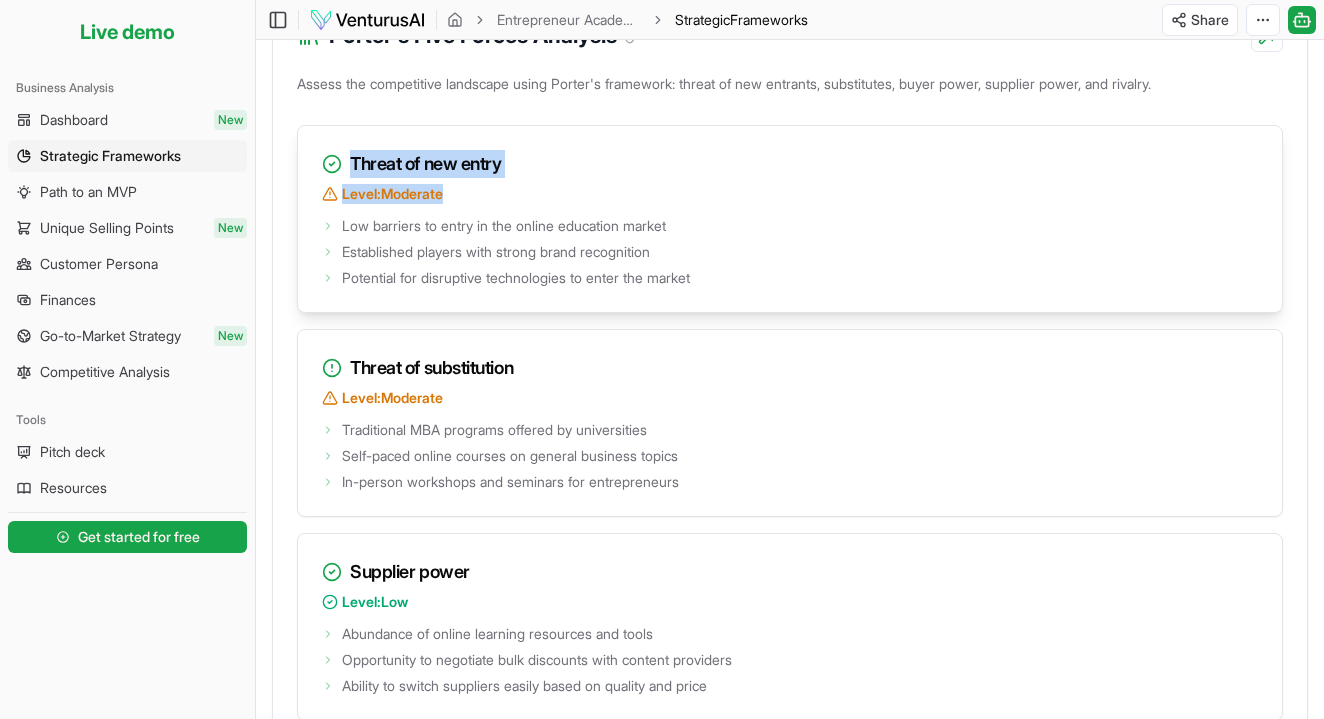 drag, startPoint x: 338, startPoint y: 221, endPoint x: 738, endPoint y: 267, distance: 402.63632 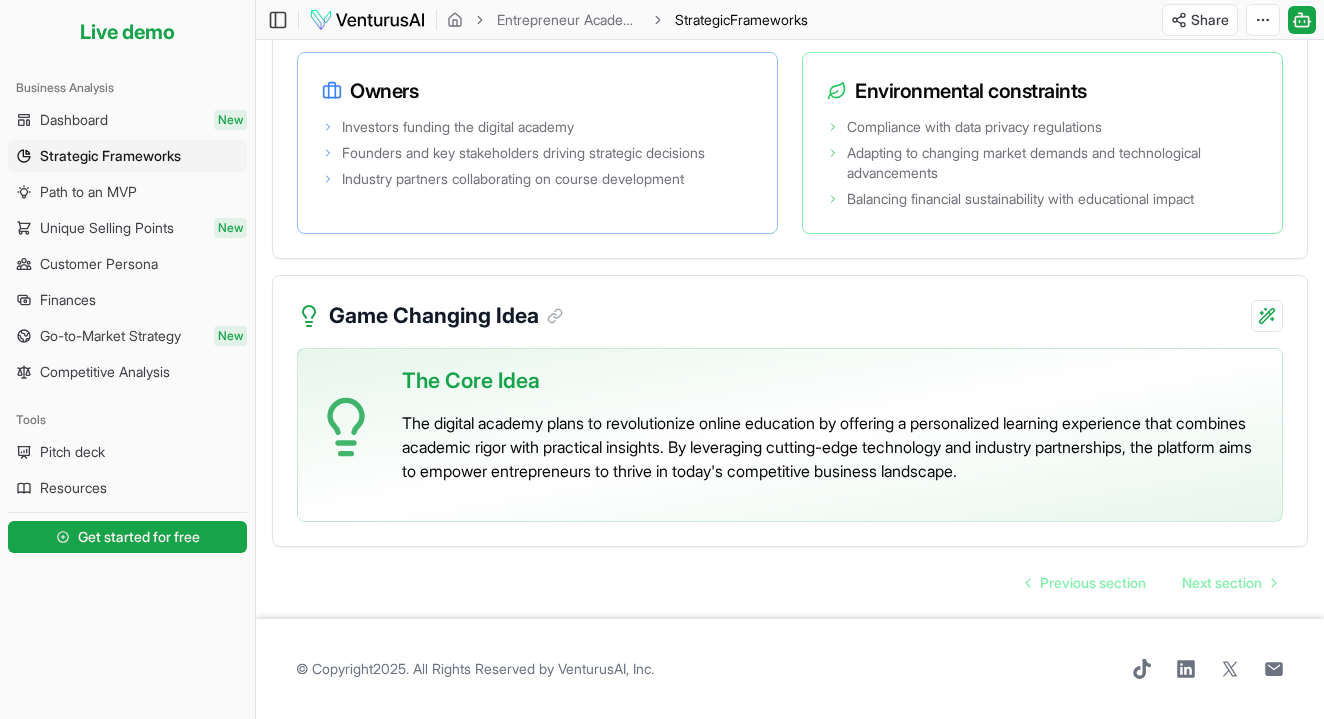scroll, scrollTop: 3924, scrollLeft: 0, axis: vertical 